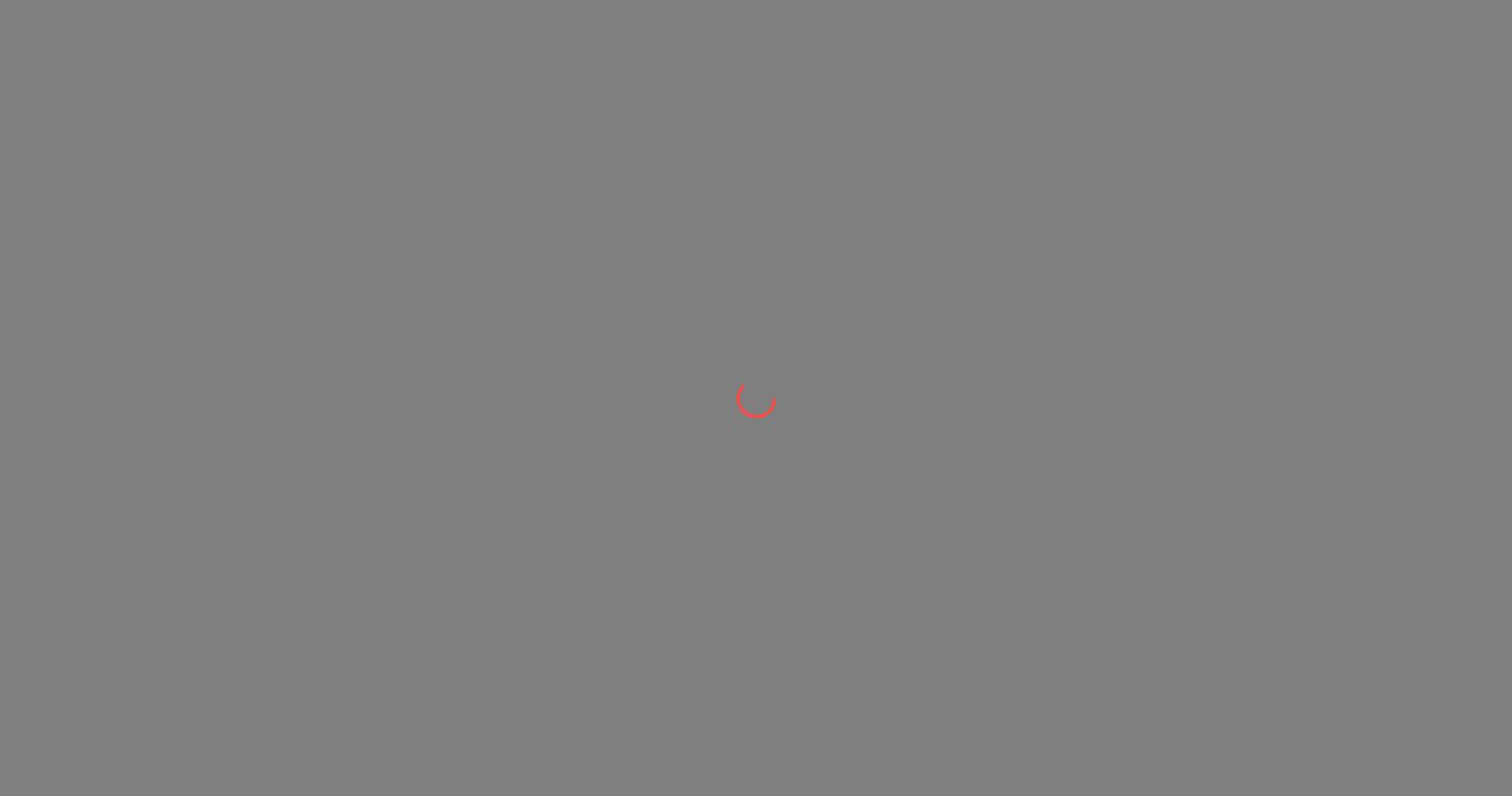 scroll, scrollTop: 0, scrollLeft: 0, axis: both 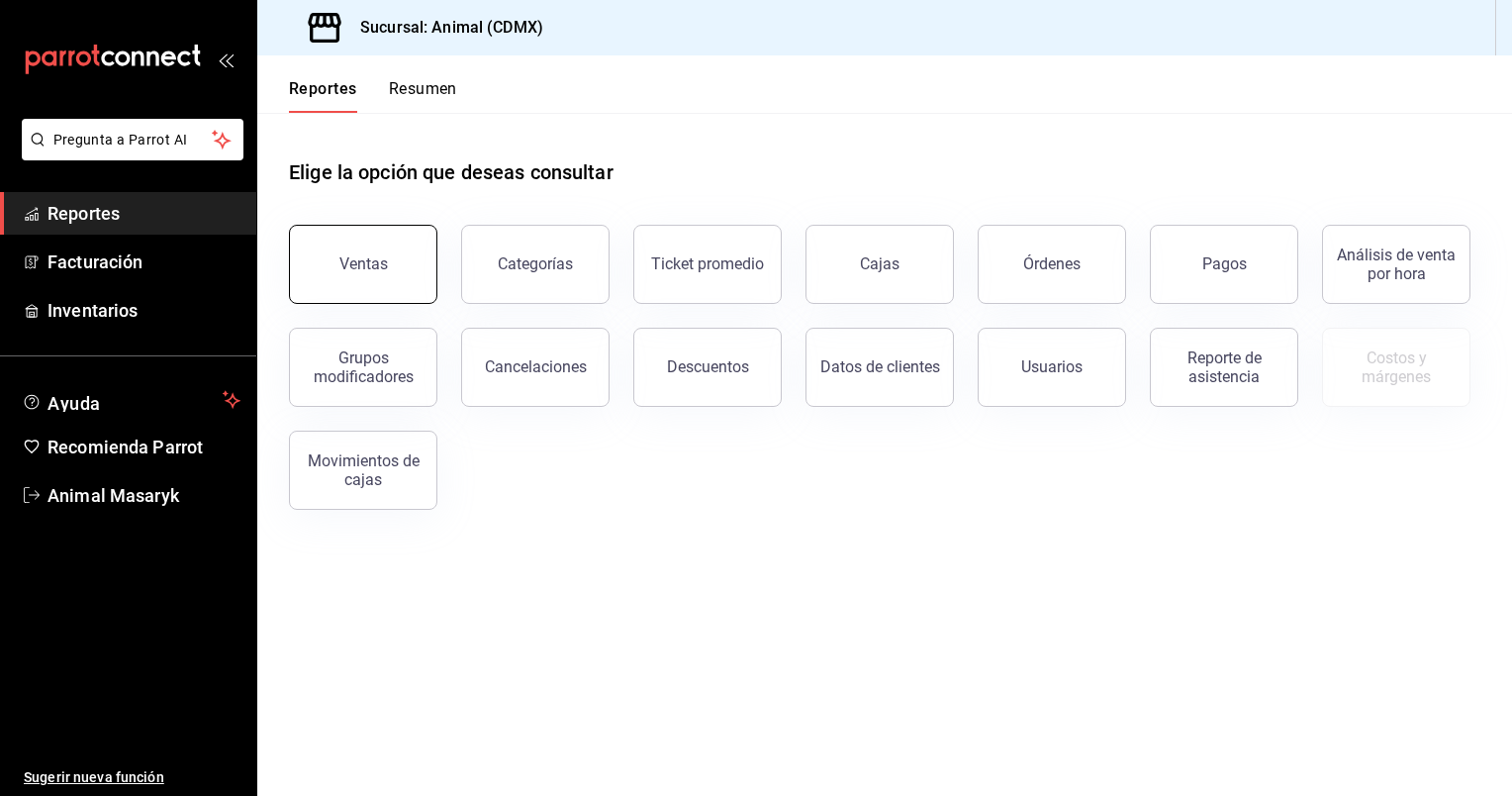 click on "Ventas" at bounding box center [363, 264] 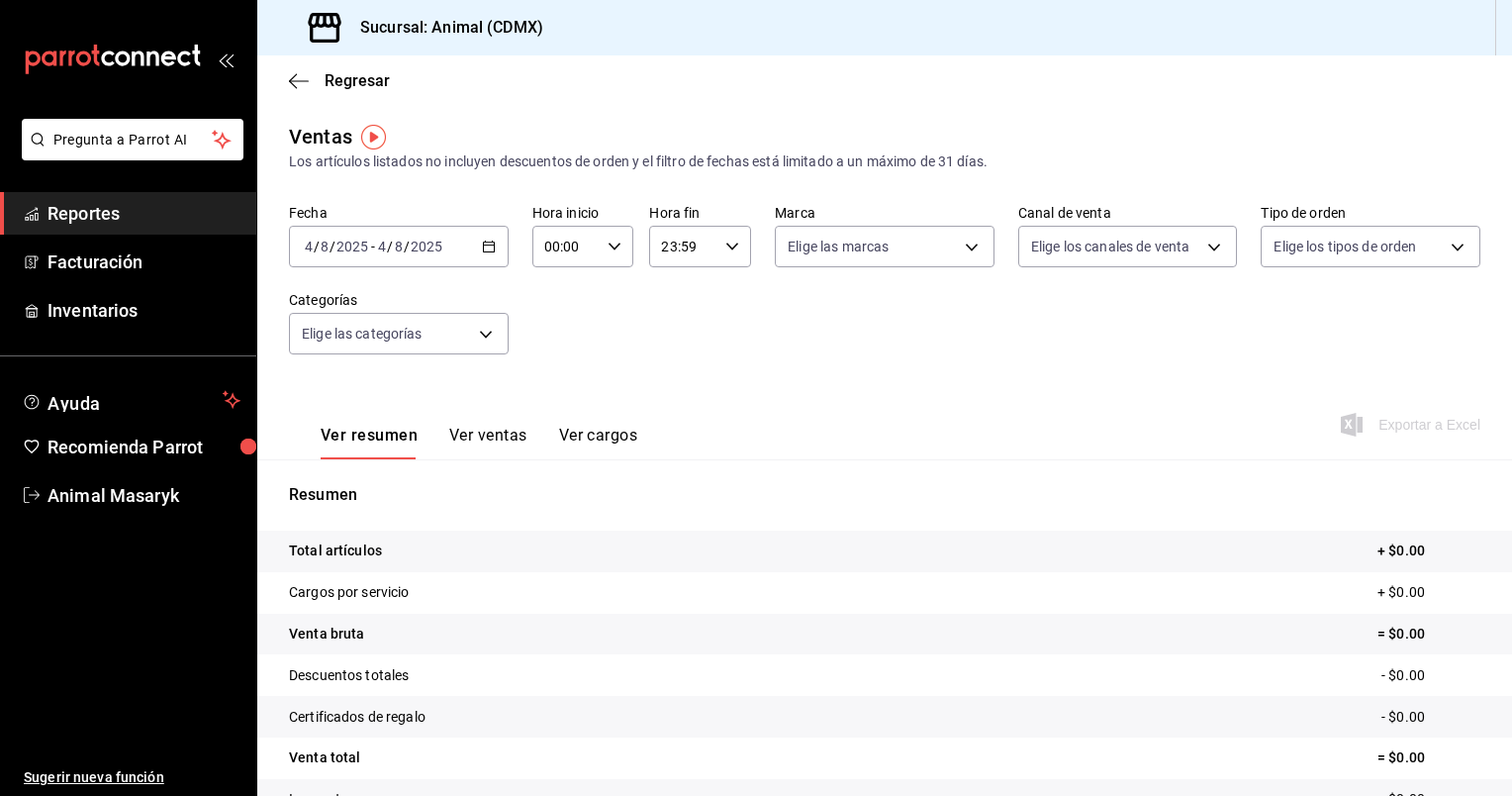 click 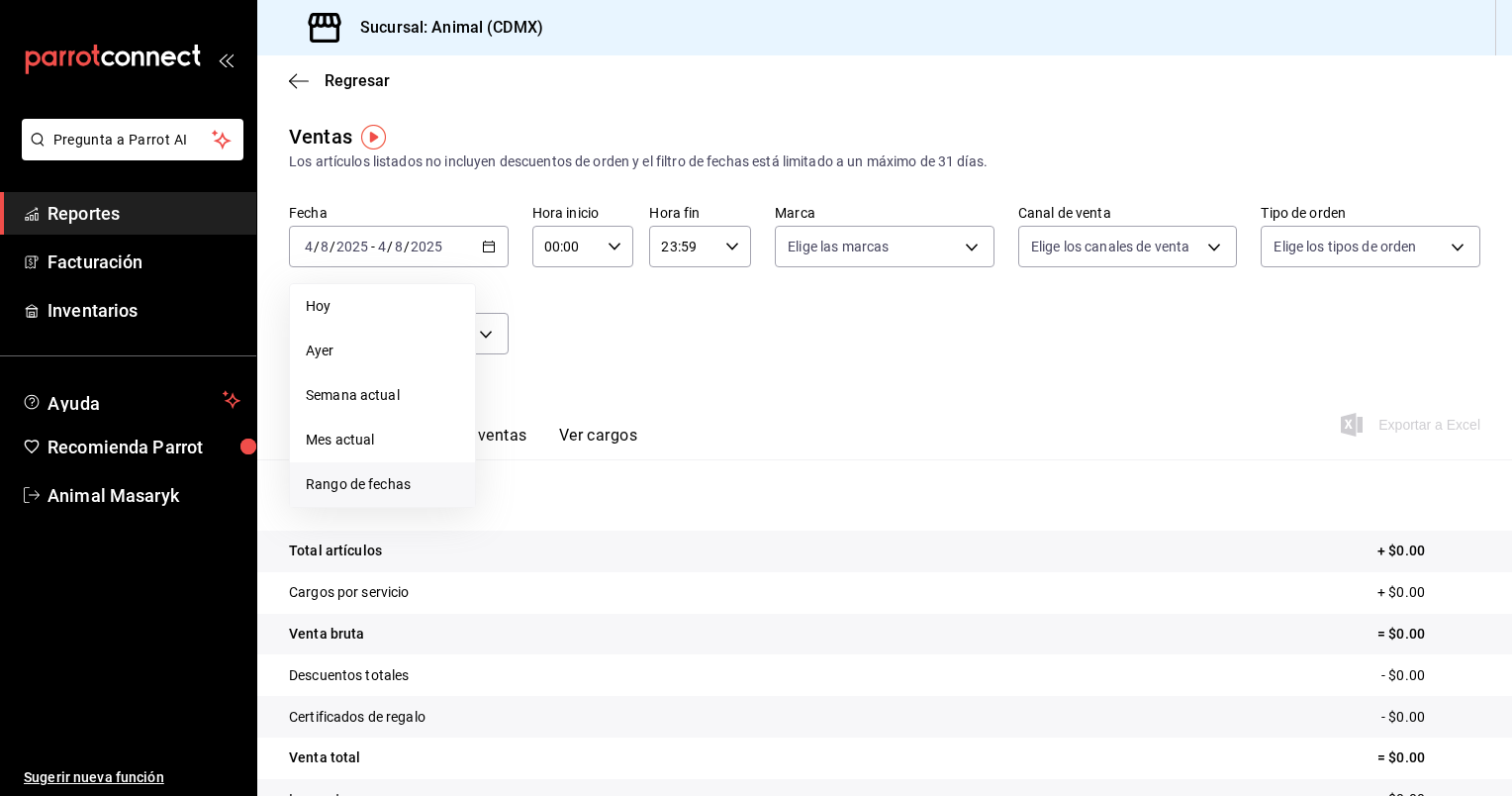 click on "Rango de fechas" at bounding box center [382, 484] 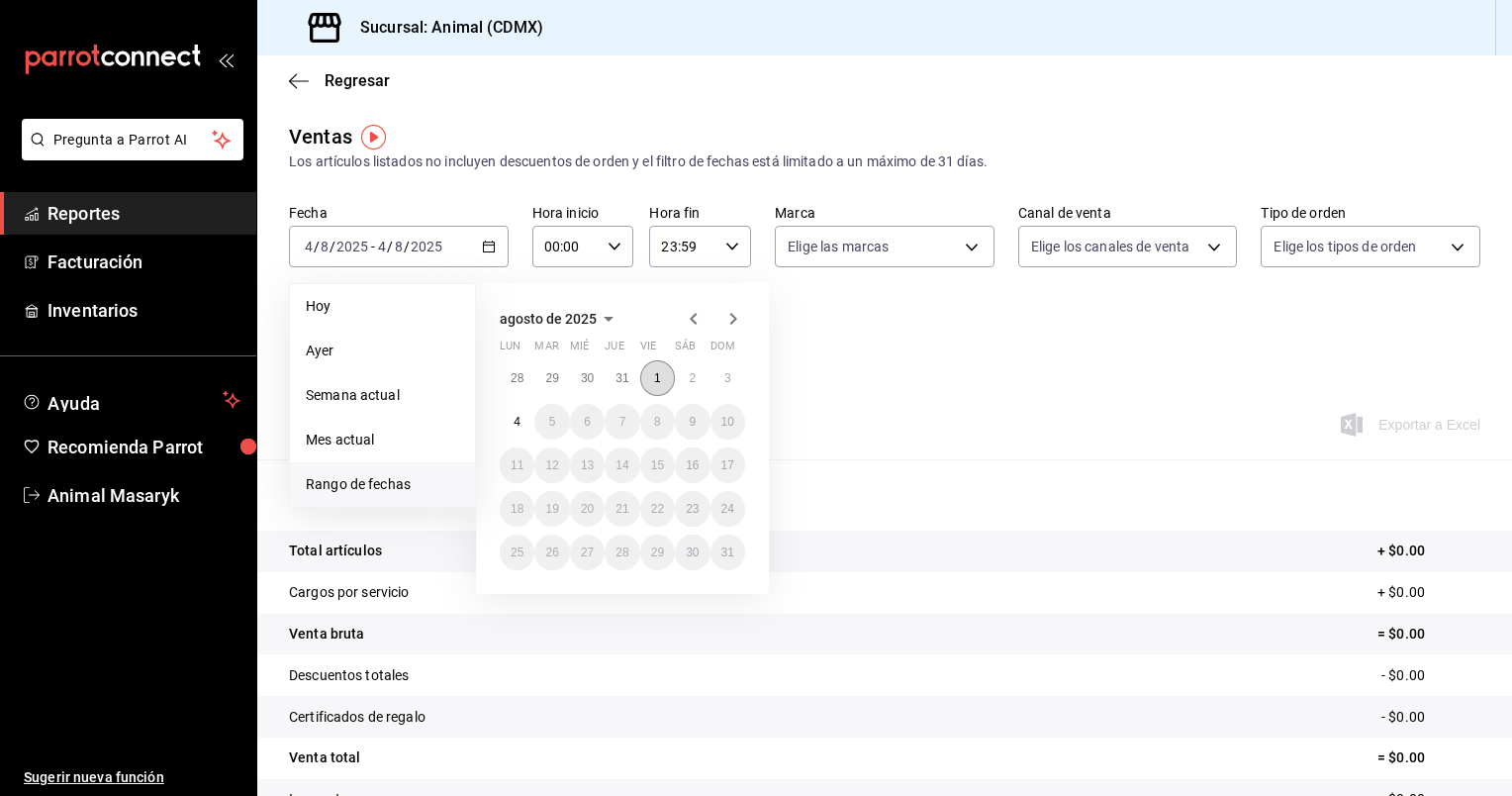 click on "1" at bounding box center [657, 378] 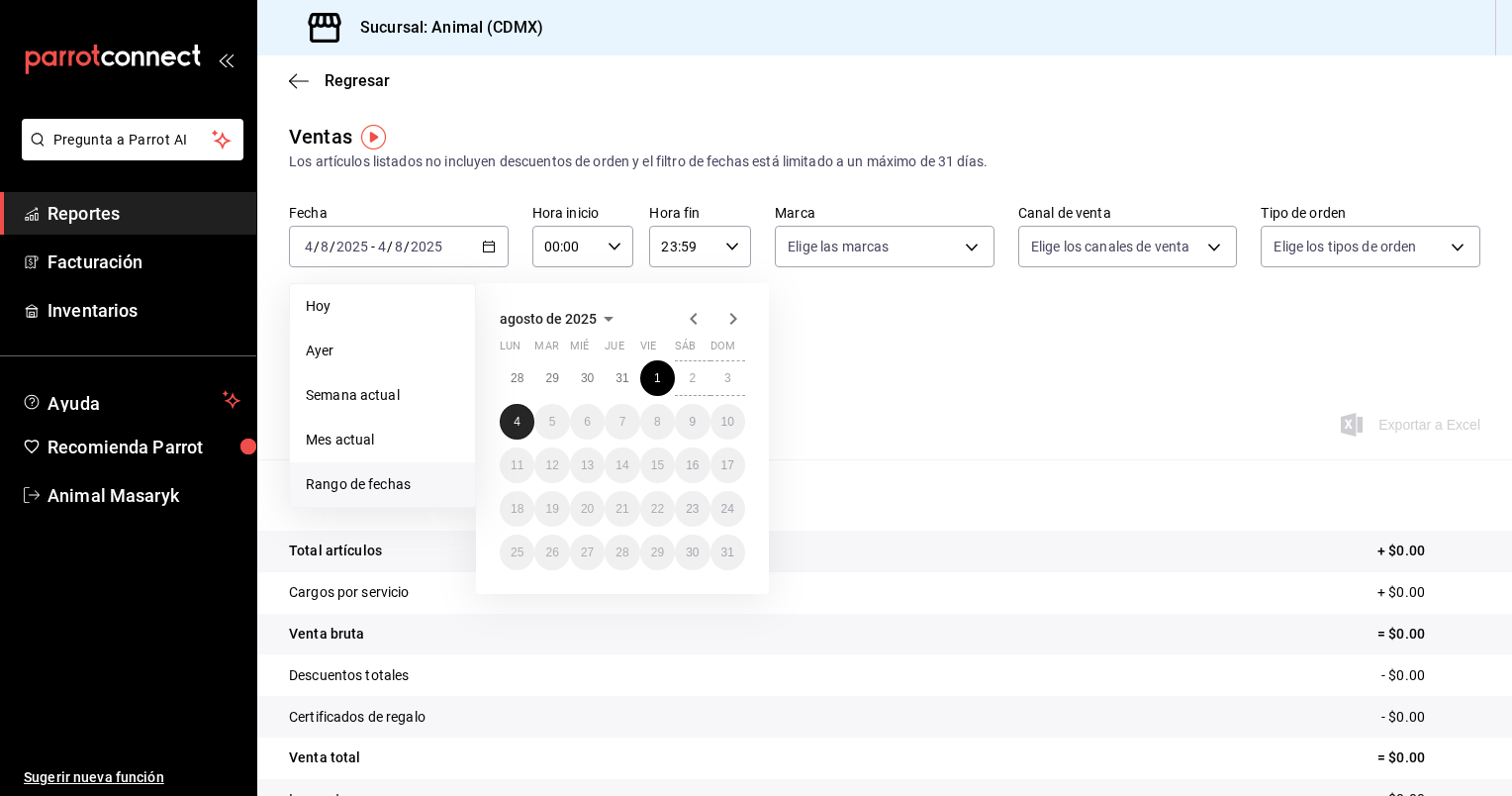 click on "4" at bounding box center [517, 422] 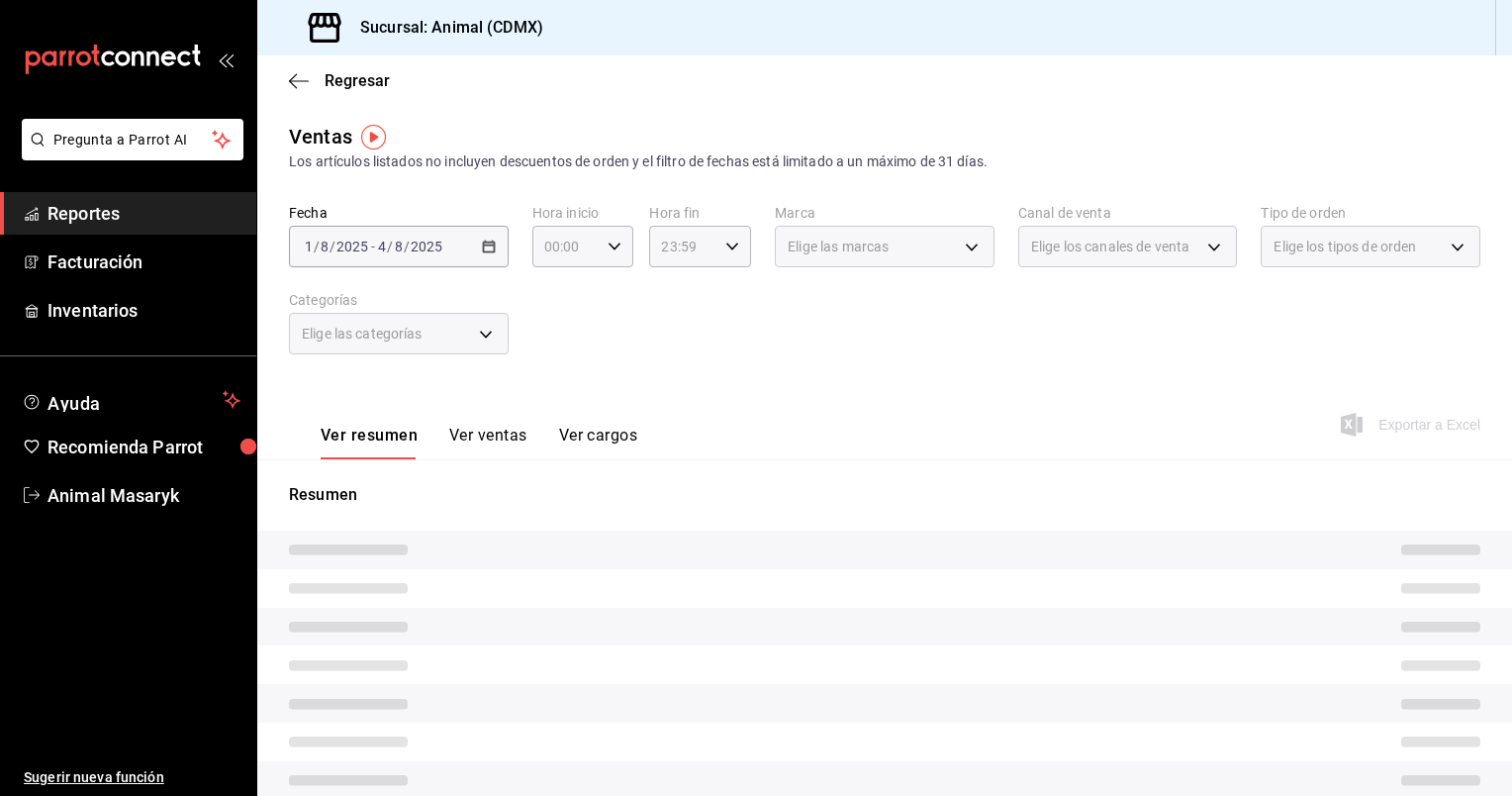 click on "Elige las marcas" at bounding box center [885, 247] 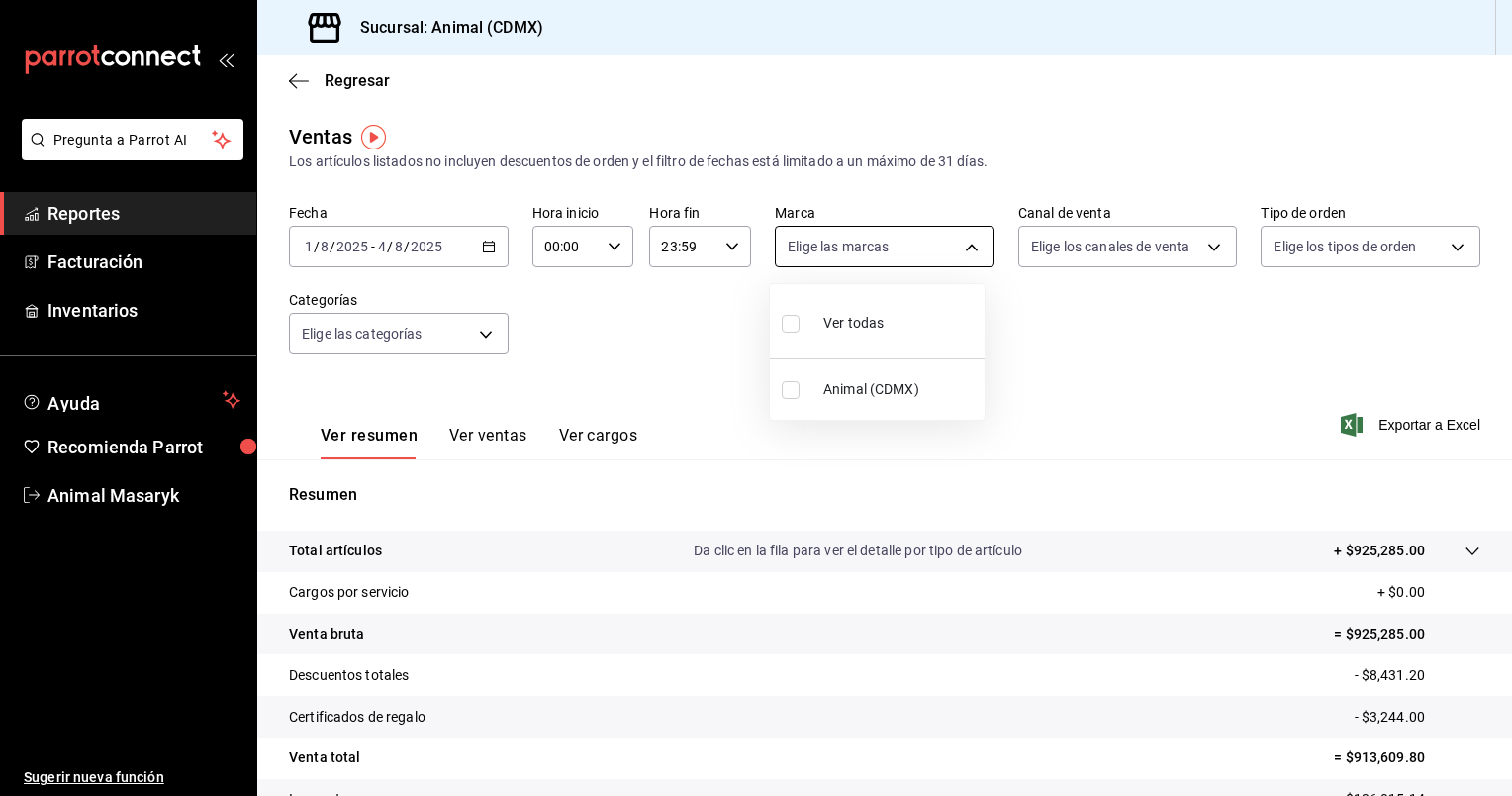 click on "Pregunta a Parrot AI Reportes   Facturación   Inventarios   Ayuda Recomienda Parrot   Animal Masaryk   Sugerir nueva función   Sucursal: Animal ([CITY]) Regresar Ventas Los artículos listados no incluyen descuentos de orden y el filtro de fechas está limitado a un máximo de 31 días. Fecha [DATE] [DATE] - [DATE] [DATE] Hora inicio 00:00 Hora inicio Hora fin 23:59 Hora fin Marca Elige las marcas Canal de venta Elige los canales de venta Tipo de orden Elige los tipos de orden Categorías Elige las categorías Ver resumen Ver ventas Ver cargos Exportar a Excel Resumen Total artículos Da clic en la fila para ver el detalle por tipo de artículo + $925,285.00 Cargos por servicio + $0.00 Venta bruta = $925,285.00 Descuentos totales - $8,431.20 Certificados de regalo - $3,244.00 Venta total = $913,609.80 Impuestos - $126,015.14 Venta neta = $787,594.66 Pregunta a Parrot AI Reportes   Facturación   Inventarios   Ayuda Recomienda Parrot   Animal Masaryk   Sugerir nueva función   Ir a video" at bounding box center (756, 398) 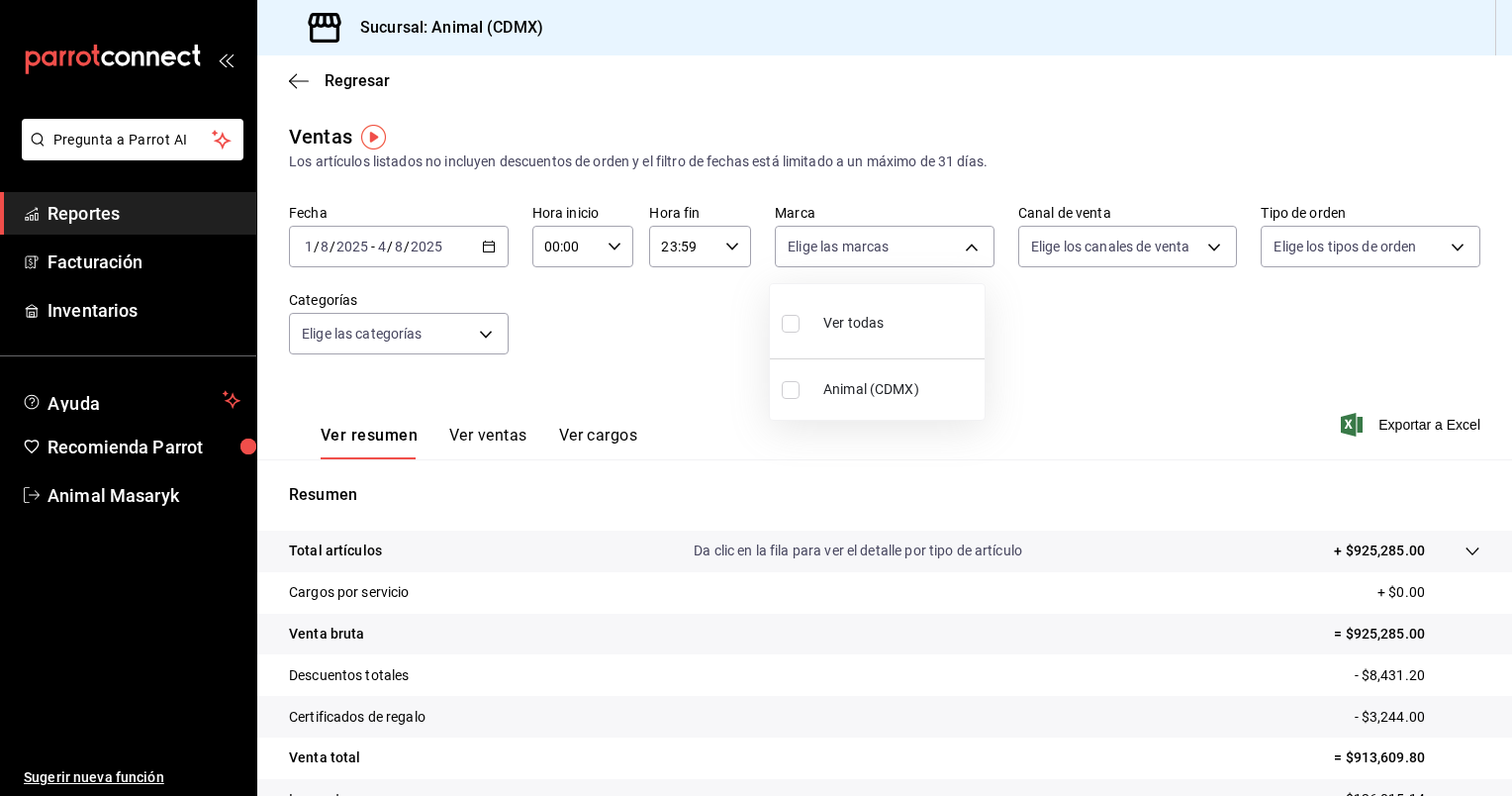 click on "Ver todas" at bounding box center (877, 321) 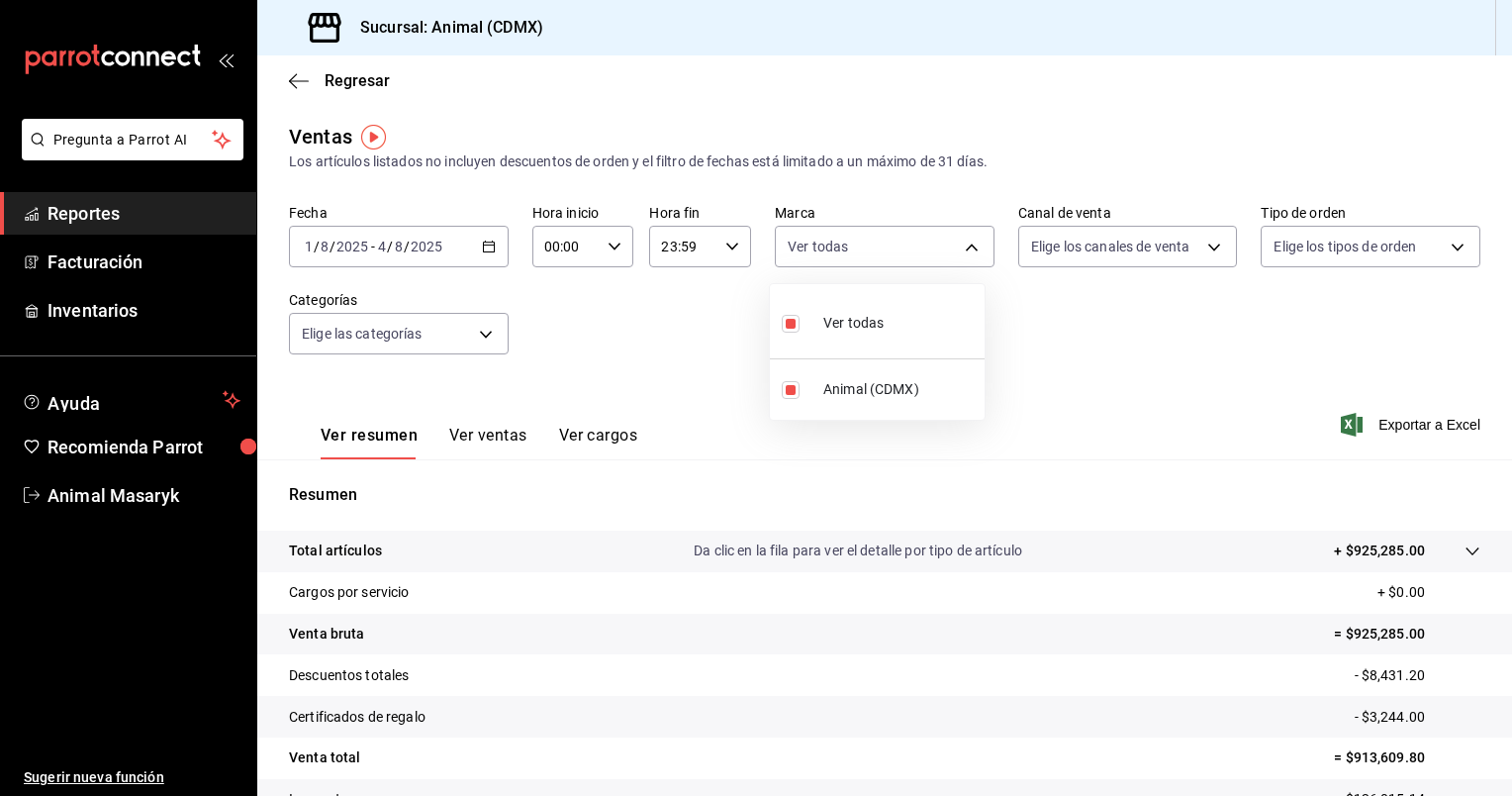 type on "cb0f6aec-1481-4e37-861c-bab9b3a65b14" 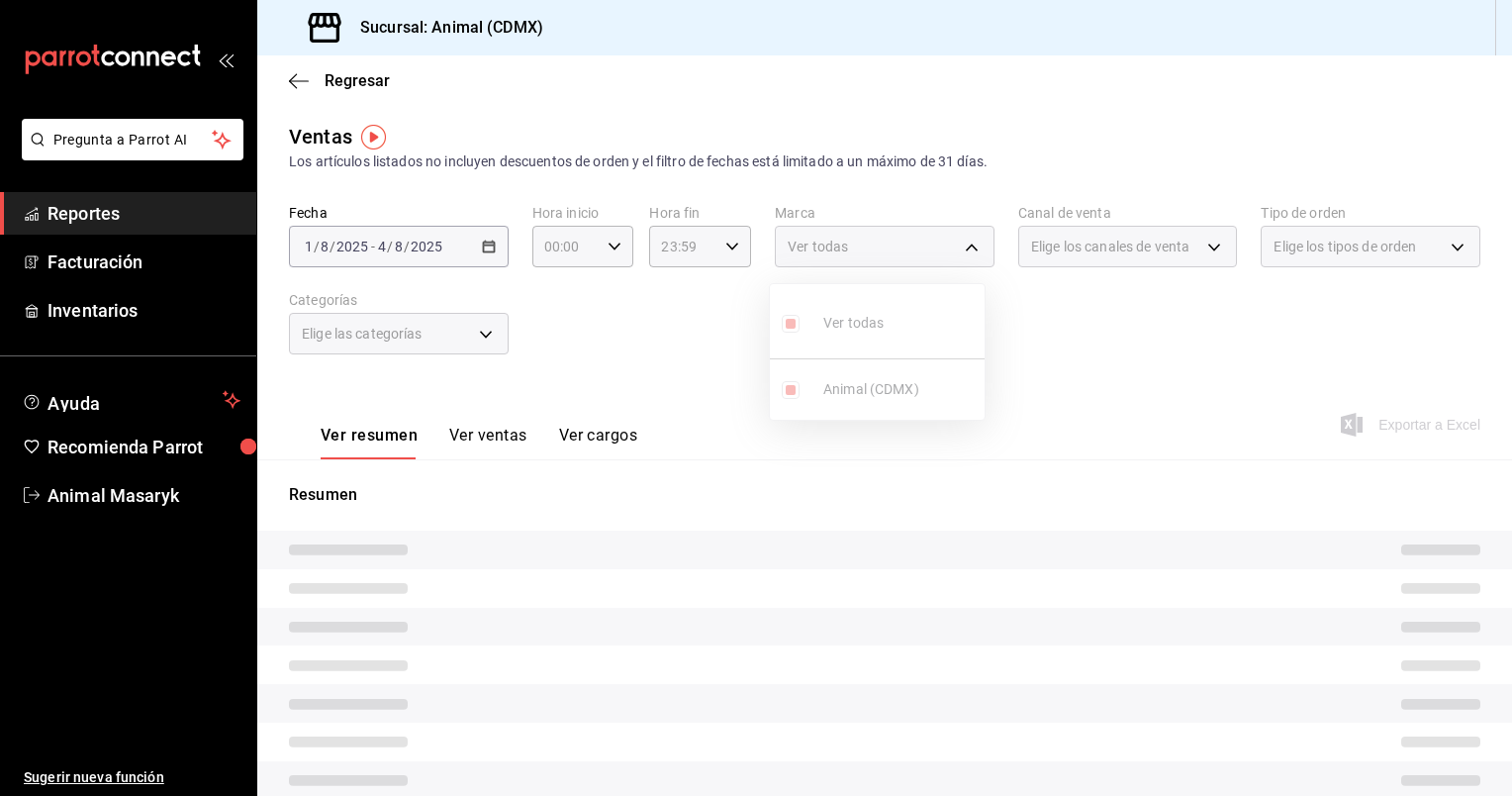 click at bounding box center [756, 398] 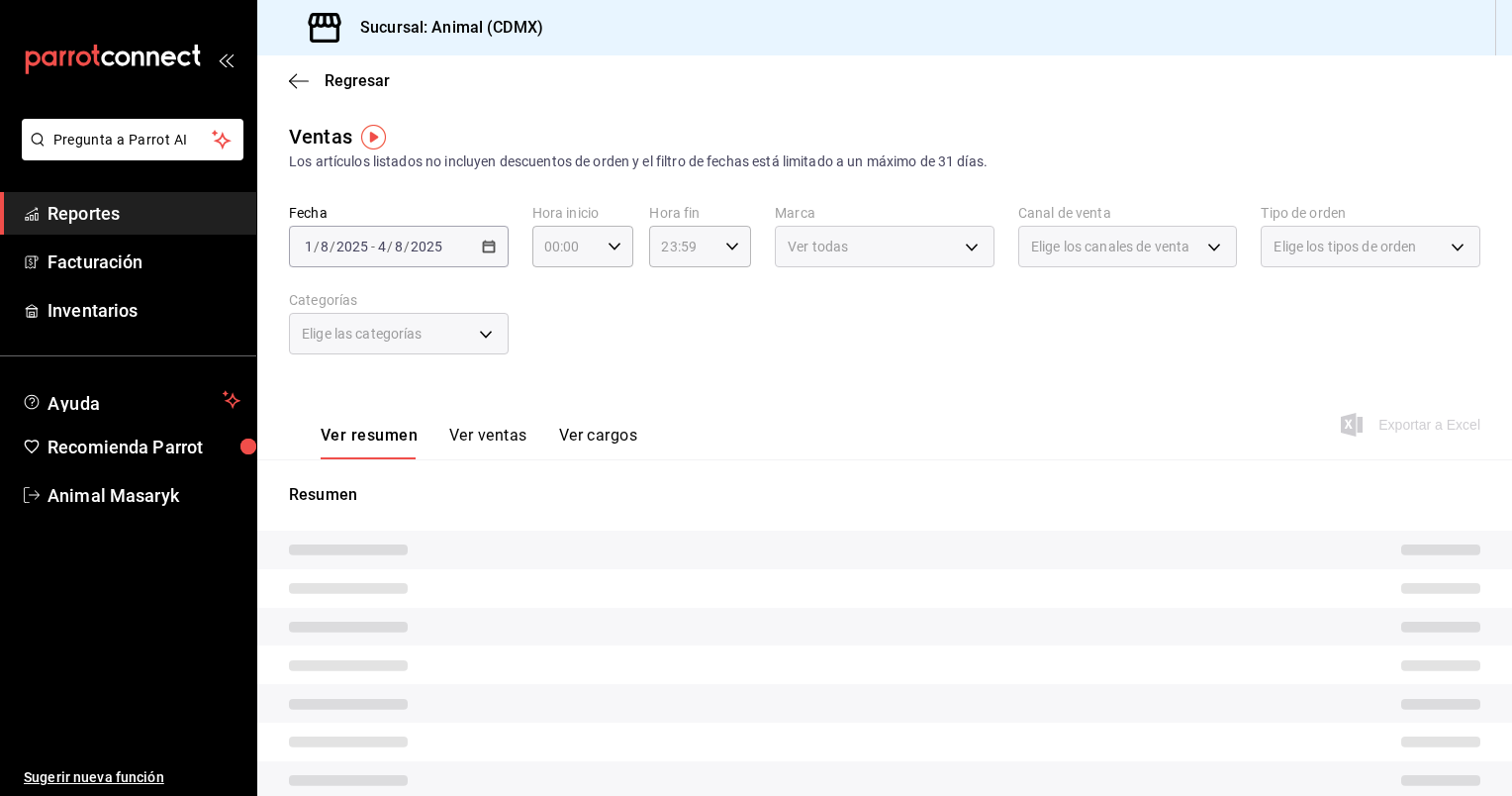 click on "Elige los canales de venta" at bounding box center [1110, 247] 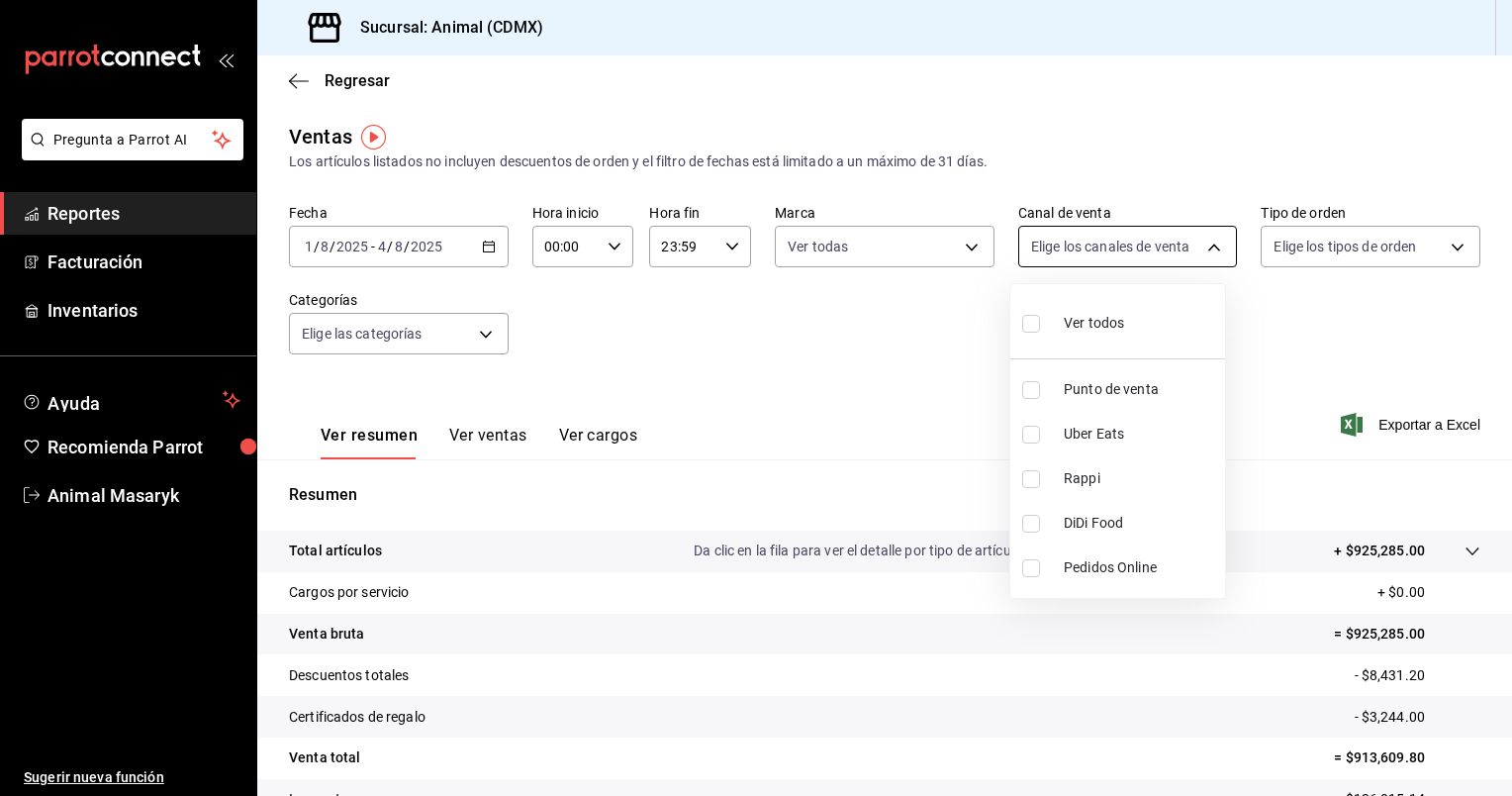 click on "Pregunta a Parrot AI Reportes   Facturación   Inventarios   Ayuda Recomienda Parrot   Animal Masaryk   Sugerir nueva función   Sucursal: Animal ([CITY]) Regresar Ventas Los artículos listados no incluyen descuentos de orden y el filtro de fechas está limitado a un máximo de 31 días. Fecha [DATE] [DATE] - [DATE] [DATE] Hora inicio 00:00 Hora inicio Hora fin 23:59 Hora fin Marca Ver todas [UUID] Canal de venta Elige los canales de venta Tipo de orden Elige los tipos de orden Categorías Elige las categorías Ver resumen Ver ventas Ver cargos Exportar a Excel Resumen Total artículos Da clic en la fila para ver el detalle por tipo de artículo + $925,285.00 Cargos por servicio + $0.00 Venta bruta = $925,285.00 Descuentos totales - $8,431.20 Certificados de regalo - $3,244.00 Venta total = $913,609.80 Impuestos - $126,015.14 Venta neta = $787,594.66 Pregunta a Parrot AI Reportes   Facturación   Inventarios   Ayuda Recomienda Parrot   Animal Masaryk     Rappi" at bounding box center (756, 398) 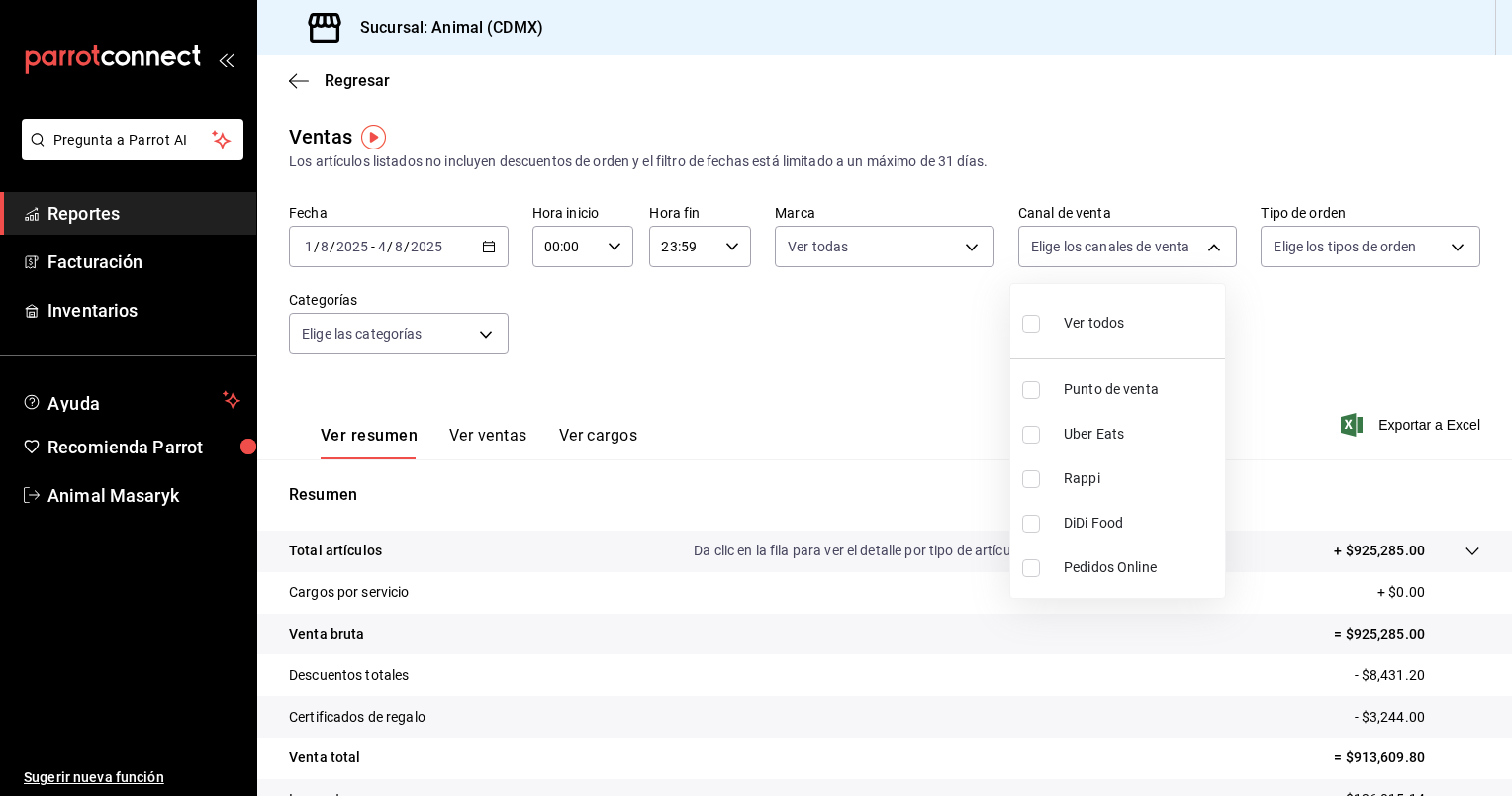 click on "Ver todos" at bounding box center (1117, 321) 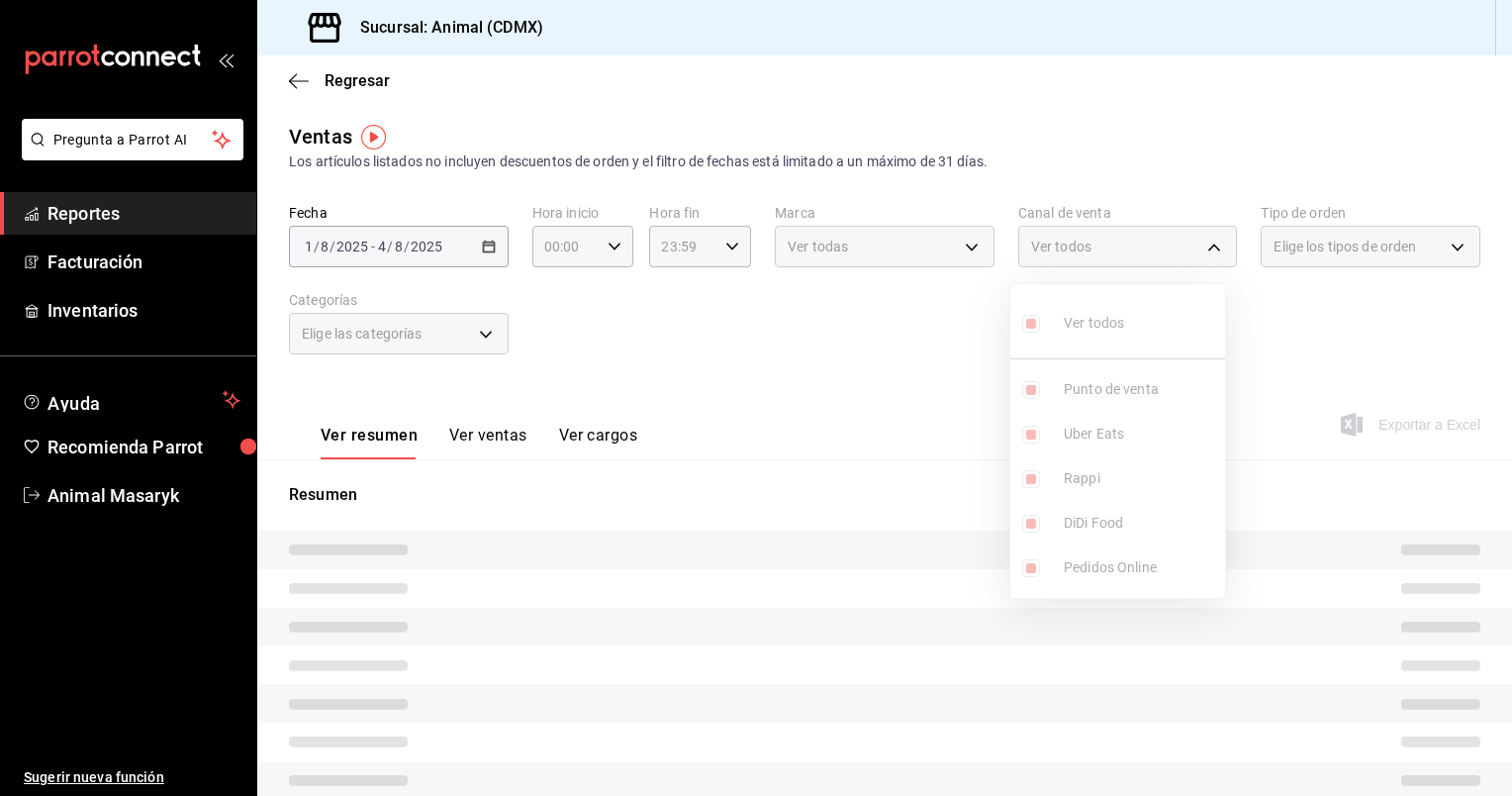 click at bounding box center [756, 398] 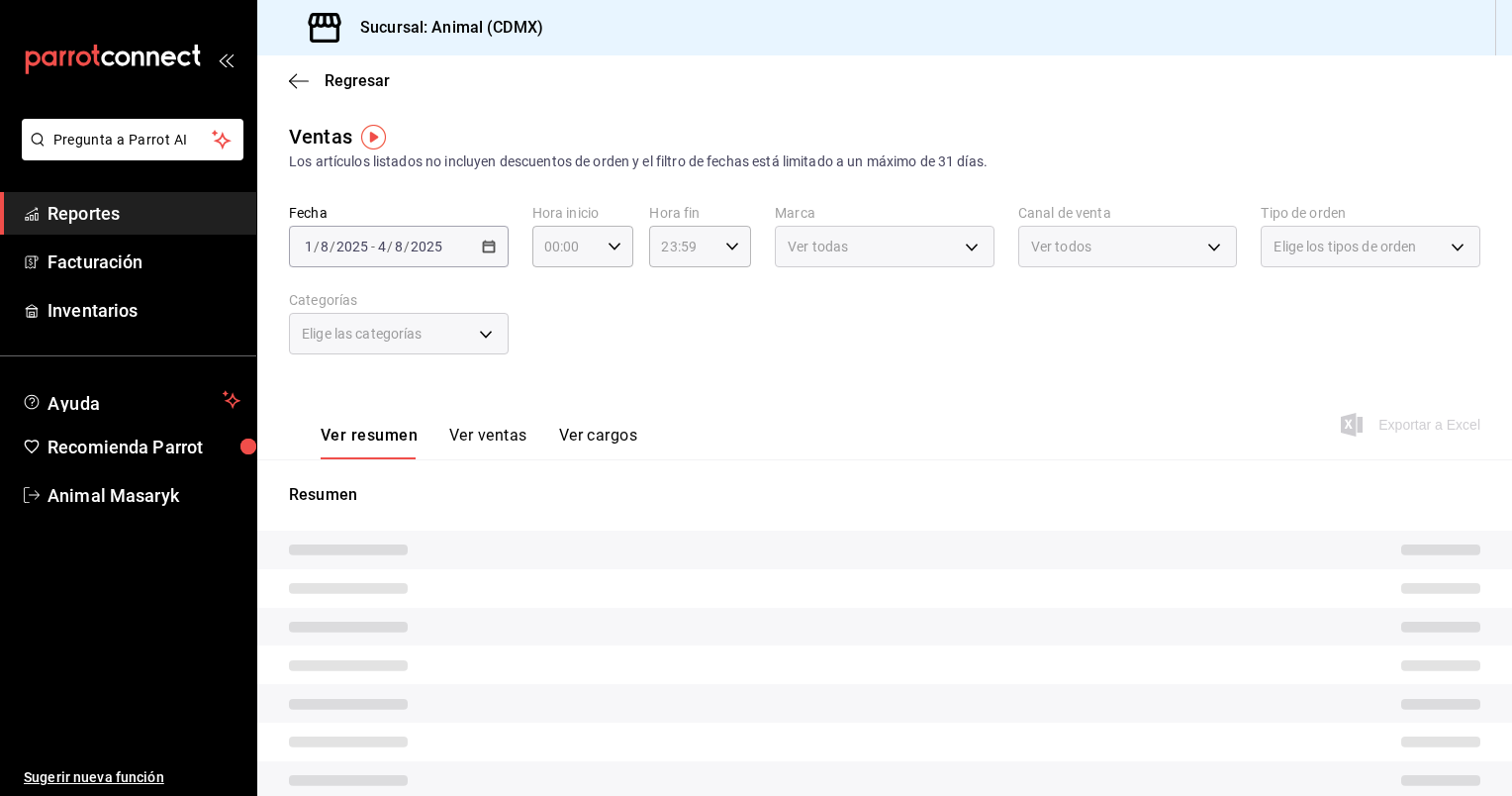 click on "Elige los tipos de orden" at bounding box center [1345, 247] 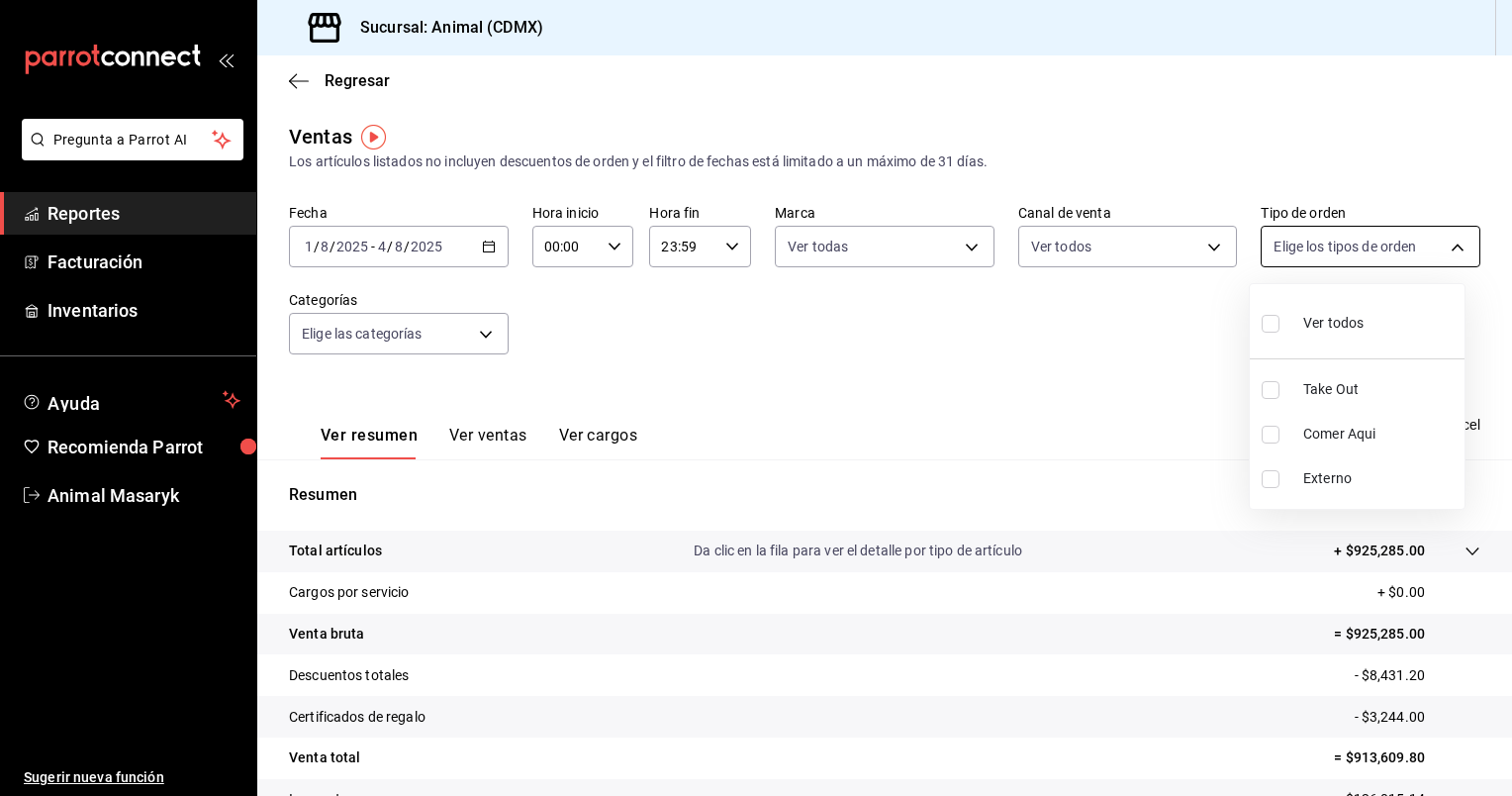 click on "Pregunta a Parrot AI Reportes   Facturación   Inventarios   Ayuda Recomienda Parrot   Animal Masaryk   Sugerir nueva función   Sucursal: Animal ([CITY]) Regresar Ventas Los artículos listados no incluyen descuentos de orden y el filtro de fechas está limitado a un máximo de 31 días. Fecha [DATE] [DATE] - [DATE] [DATE] Hora inicio 00:00 Hora inicio Hora fin 23:59 Hora fin Marca Ver todas [UUID] Canal de venta Ver todos PARROT,UBER_EATS,RAPPI,DIDI_FOOD,ONLINE Tipo de orden Elige los tipos de orden Categorías Elige las categorías Ver resumen Ver ventas Ver cargos Exportar a Excel Resumen Total artículos Da clic en la fila para ver el detalle por tipo de artículo + $925,285.00 Cargos por servicio + $0.00 Venta bruta = $925,285.00 Descuentos totales - $8,431.20 Certificados de regalo - $3,244.00 Venta total = $913,609.80 Impuestos - $126,015.14 Venta neta = $787,594.66 Pregunta a Parrot AI Reportes   Facturación   Inventarios   Ayuda Recomienda Parrot" at bounding box center [756, 398] 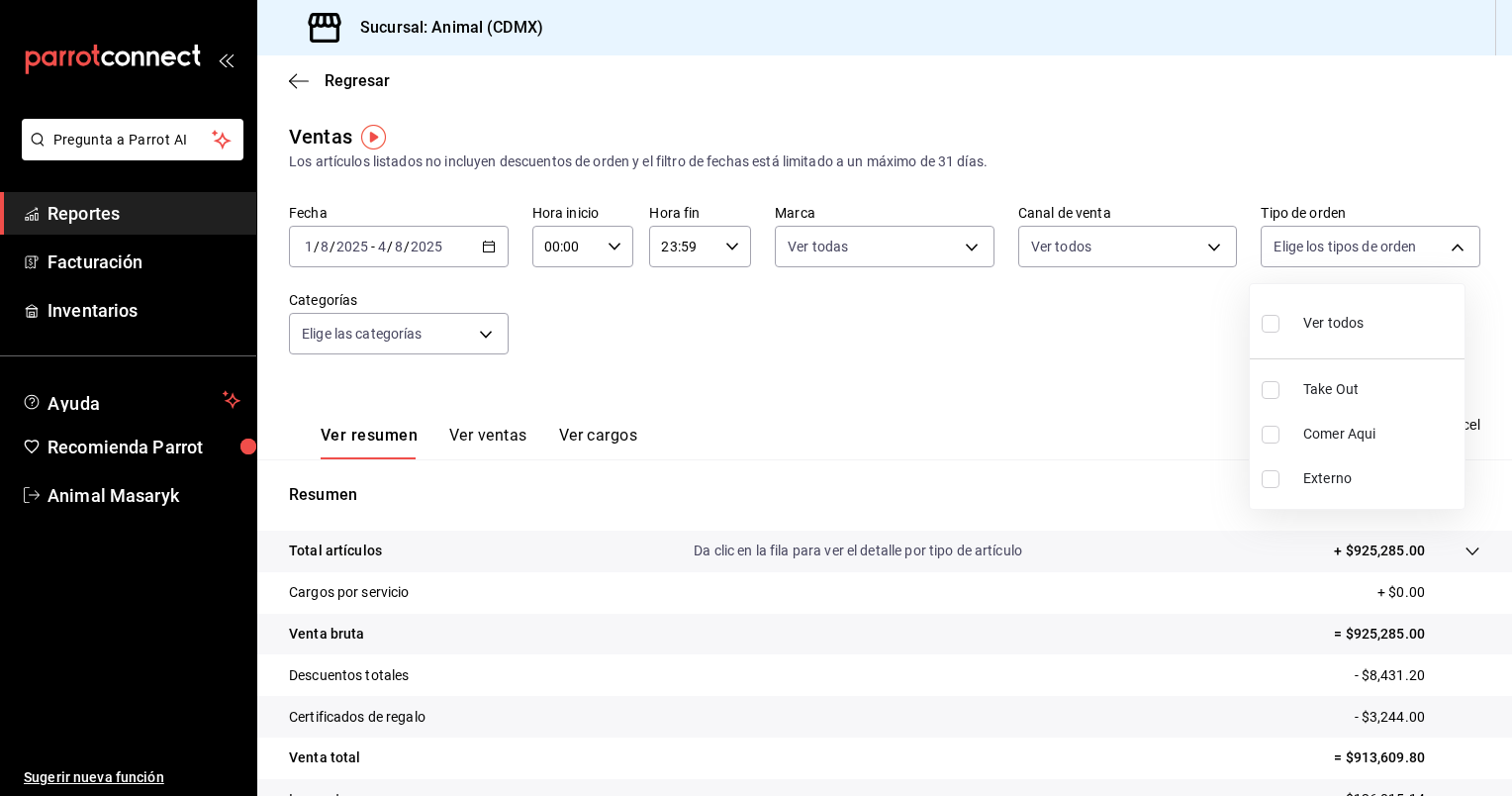 click on "Ver todos" at bounding box center [1333, 323] 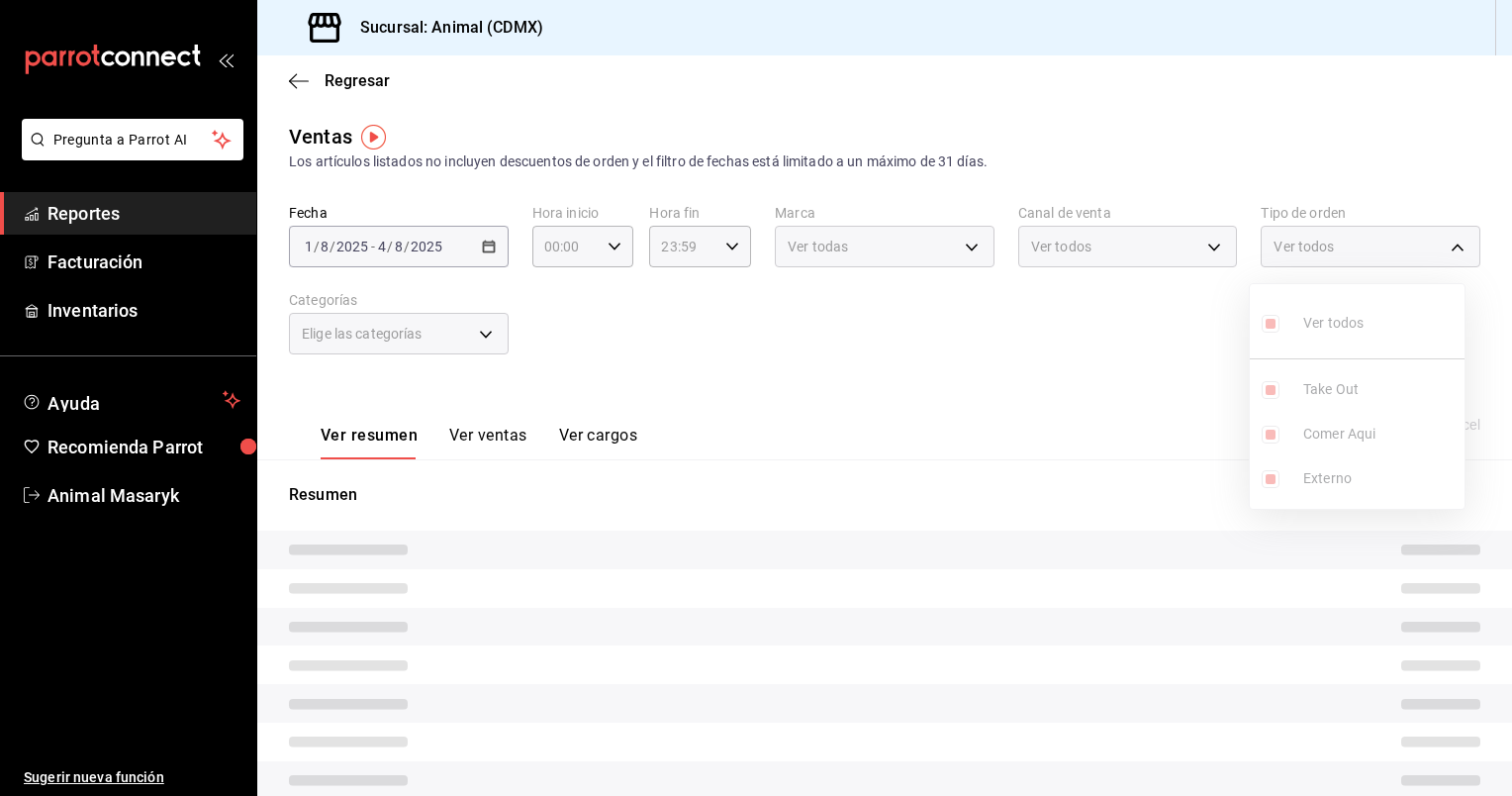 click at bounding box center [756, 398] 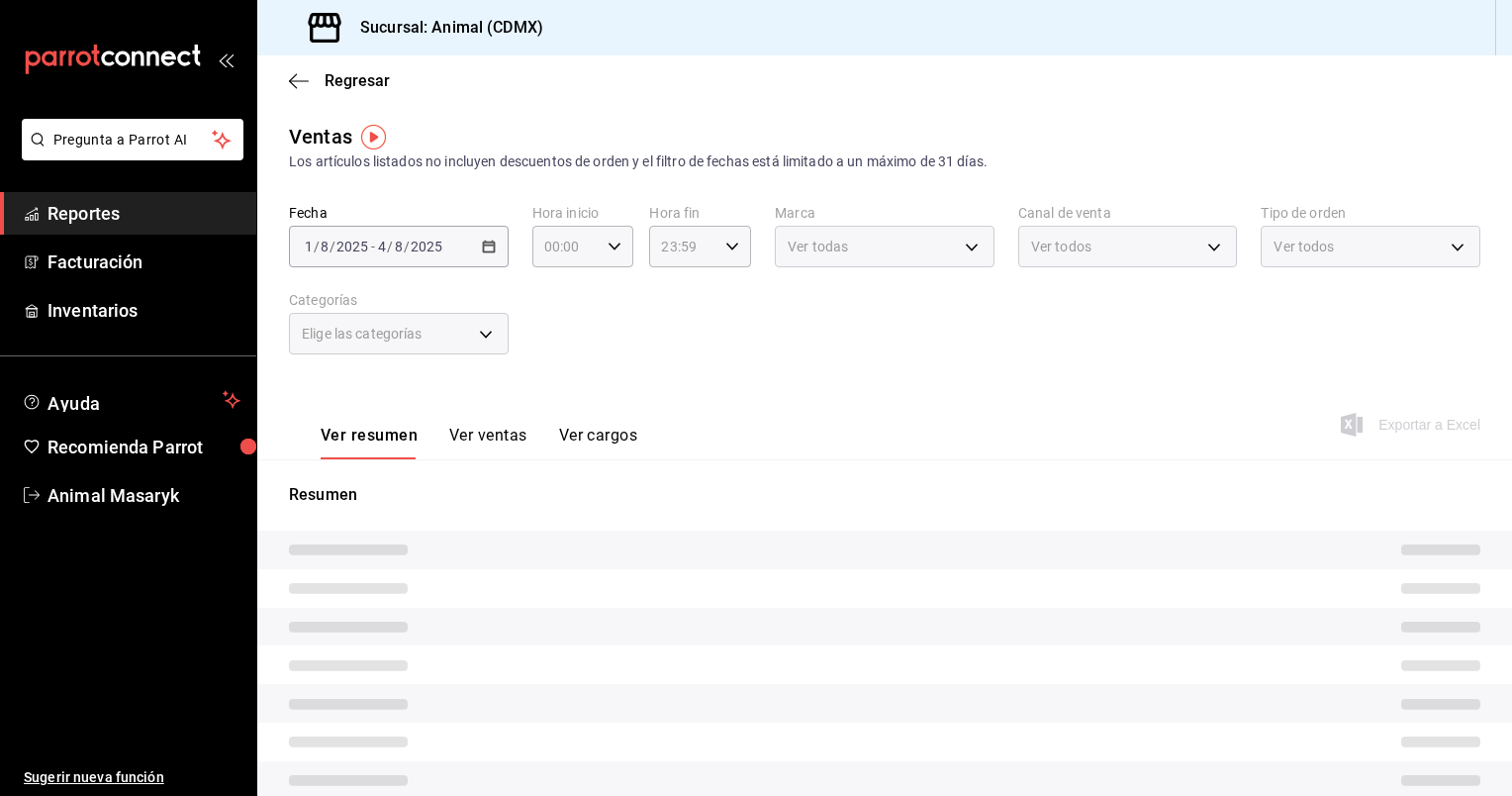 click on "Elige las categorías" at bounding box center (399, 334) 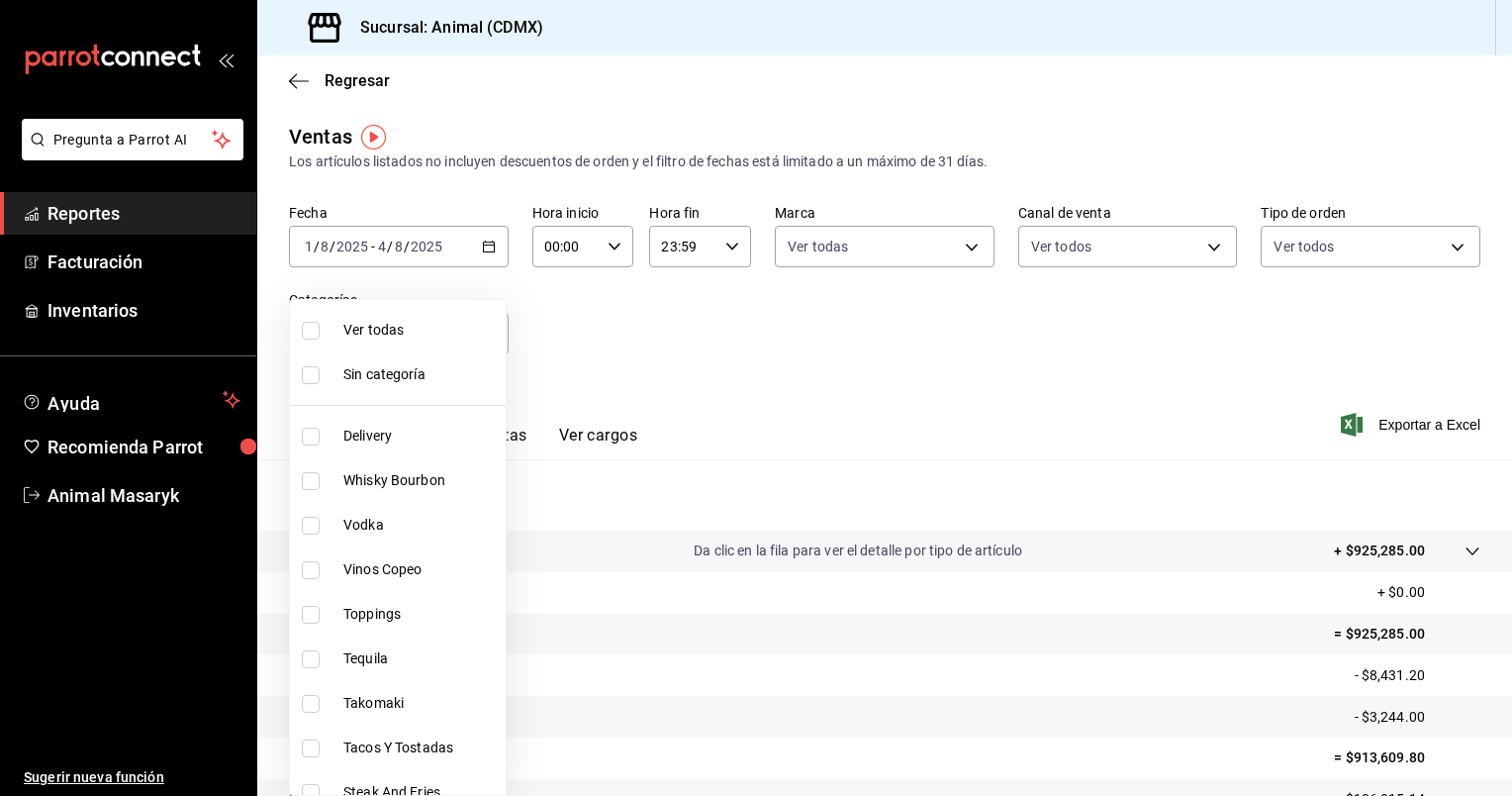 click on "Pregunta a Parrot AI Reportes   Facturación   Inventarios   Ayuda Recomienda Parrot   Animal Masaryk   Sugerir nueva función   Sucursal: Animal ([CITY]) Regresar Ventas Los artículos listados no incluyen descuentos de orden y el filtro de fechas está limitado a un máximo de 31 días. Fecha [DATE] [DATE] - [DATE] [DATE] Hora inicio 00:00 Hora inicio Hora fin 23:59 Hora fin Marca Ver todas [UUID] Canal de venta Ver todos PARROT,UBER_EATS,RAPPI,DIDI_FOOD,ONLINE Tipo de orden Ver todas [UUID],[UUID],EXTERNAL Categorías Elige las categorías Ver resumen Ver ventas Ver cargos Exportar a Excel Resumen Total artículos Da clic en la fila para ver el detalle por tipo de artículo + $925,285.00 Cargos por servicio + $0.00 Venta bruta = $925,285.00 Descuentos totales - $8,431.20 Certificados de regalo - $3,244.00 Venta total = $913,609.80 Impuestos - $126,015.14 Venta neta = $787,594.66 Pregunta a Parrot AI" at bounding box center (756, 398) 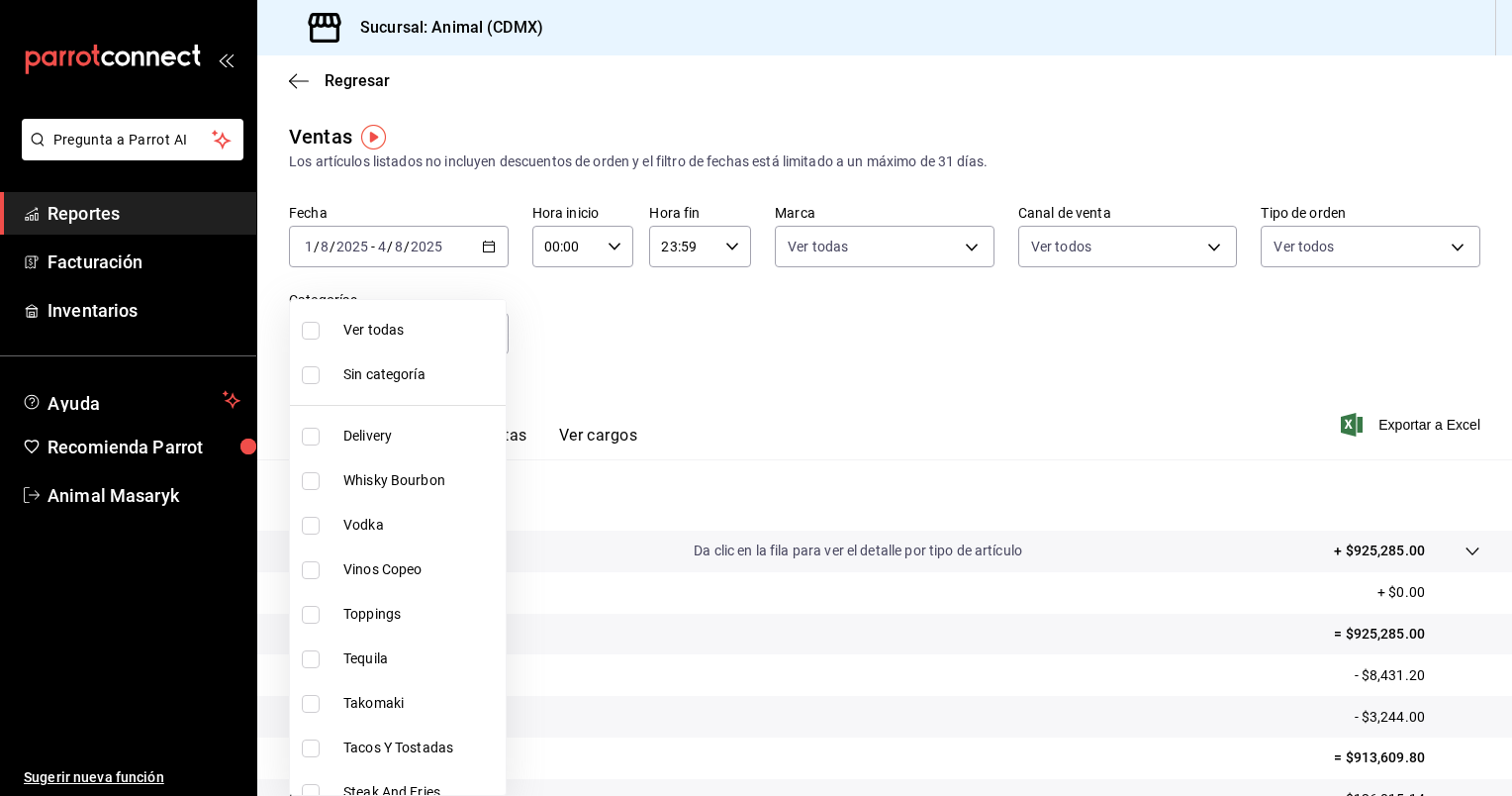 click on "Ver todas" at bounding box center (421, 330) 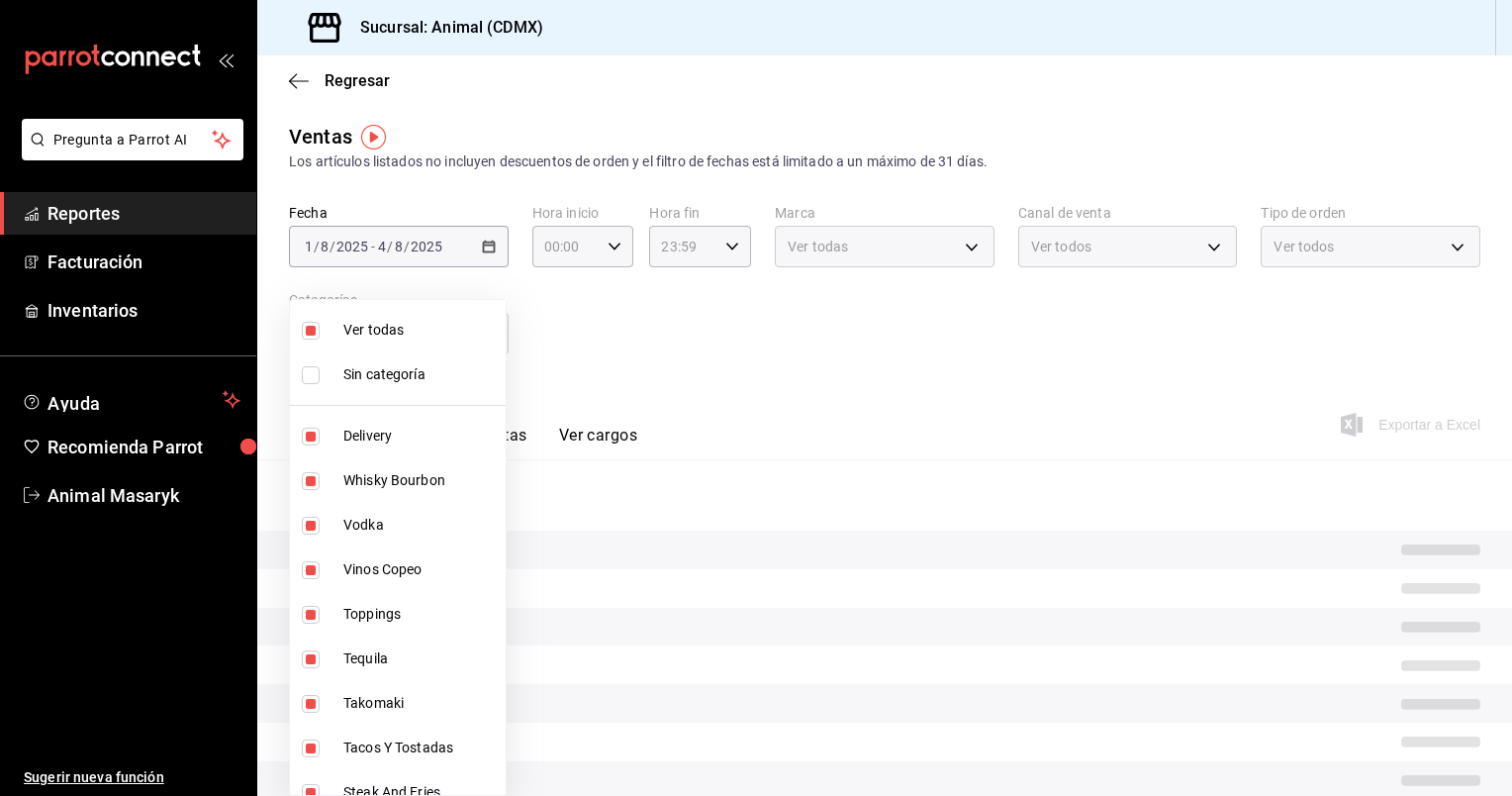 click at bounding box center (756, 398) 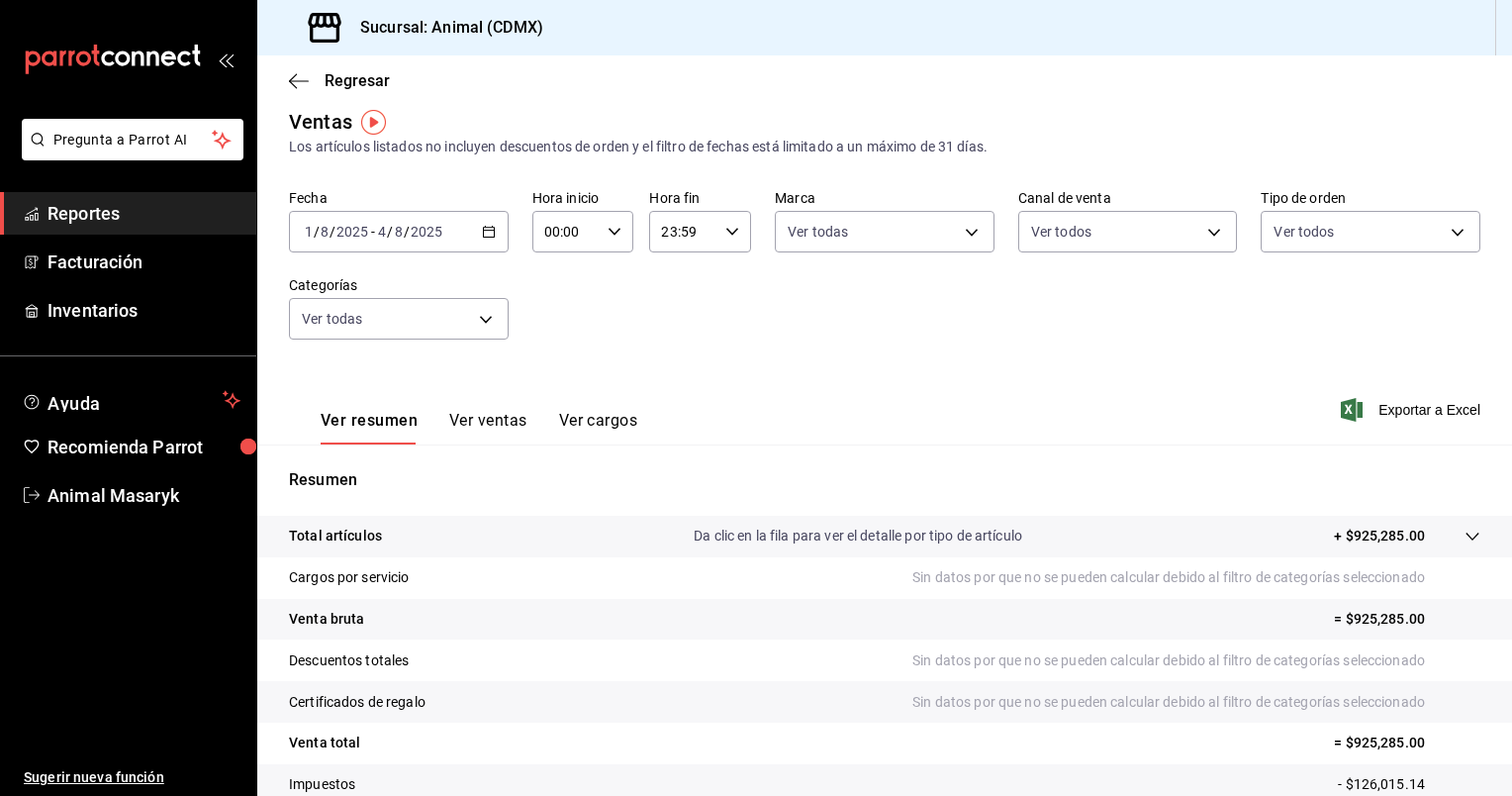 scroll, scrollTop: 14, scrollLeft: 0, axis: vertical 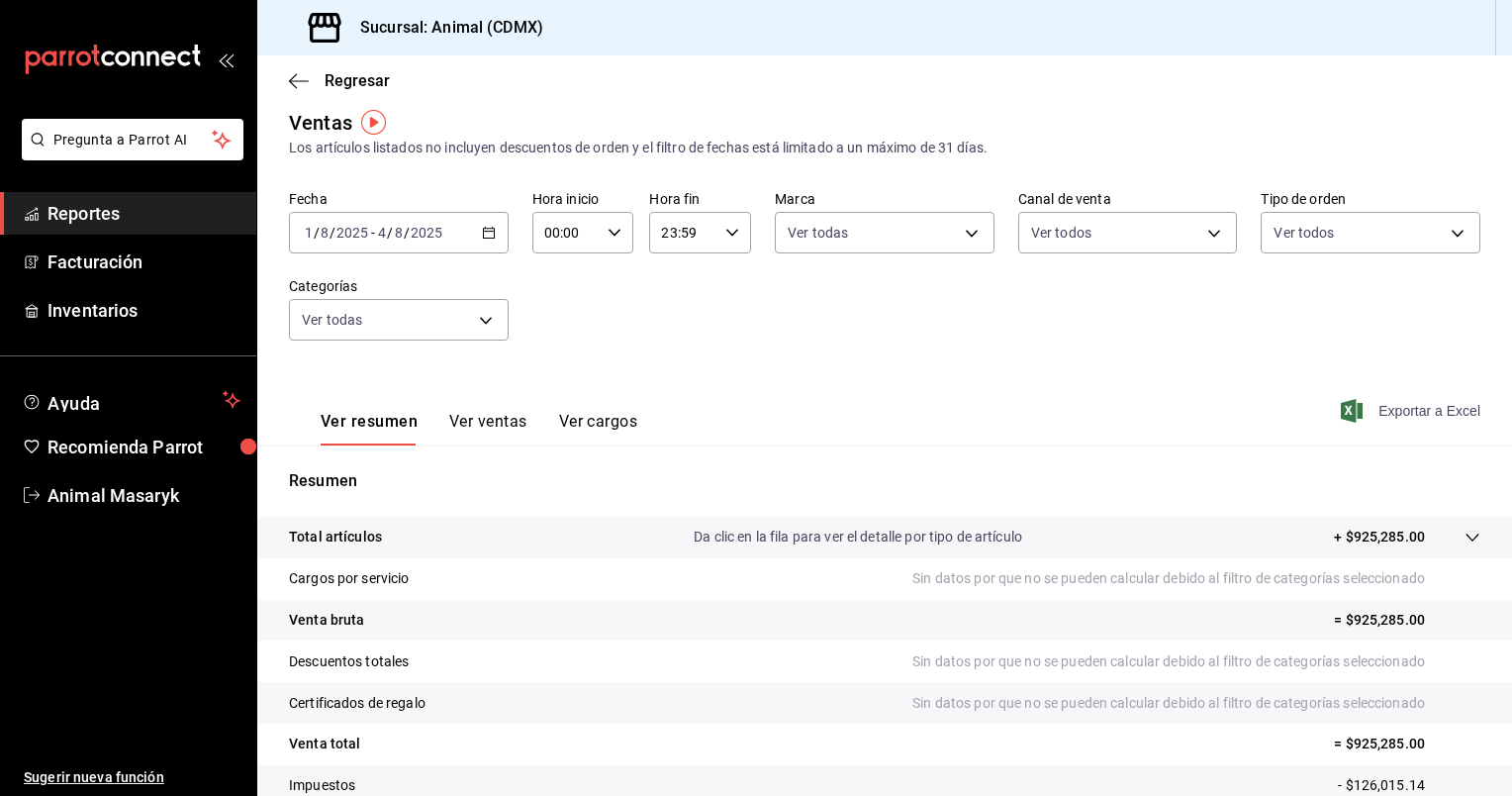 click on "Exportar a Excel" at bounding box center [1412, 411] 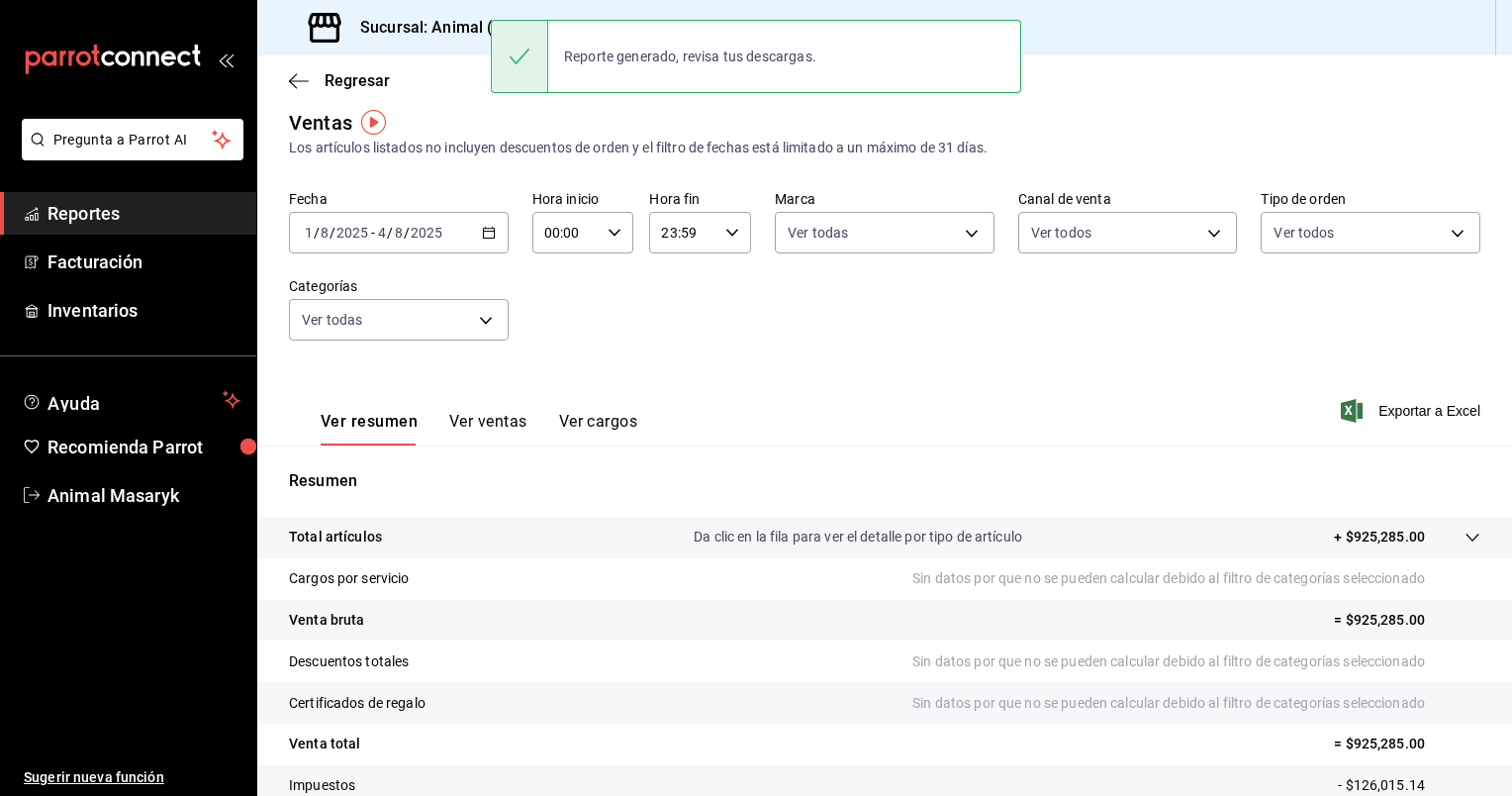 click 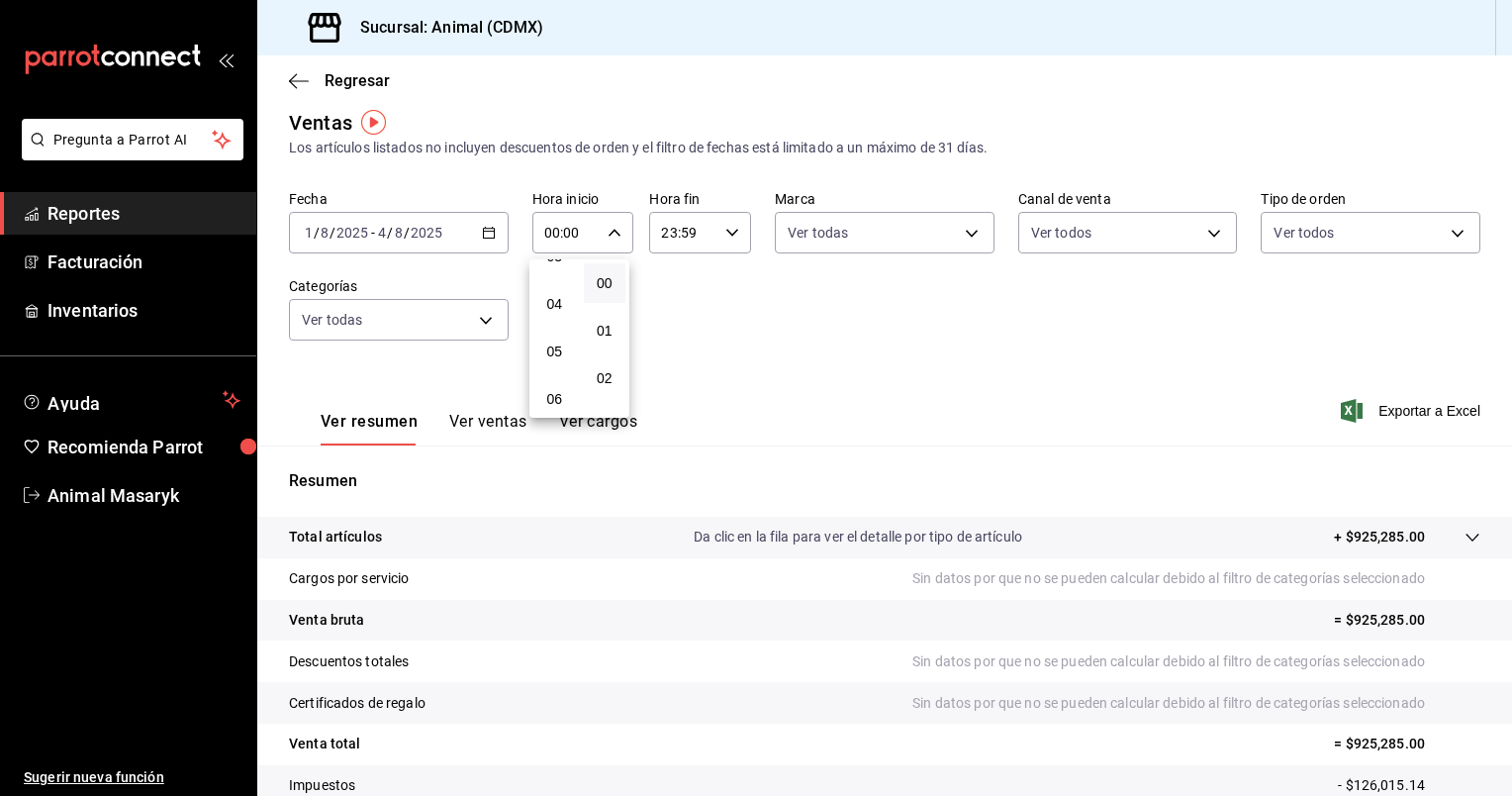 scroll, scrollTop: 172, scrollLeft: 0, axis: vertical 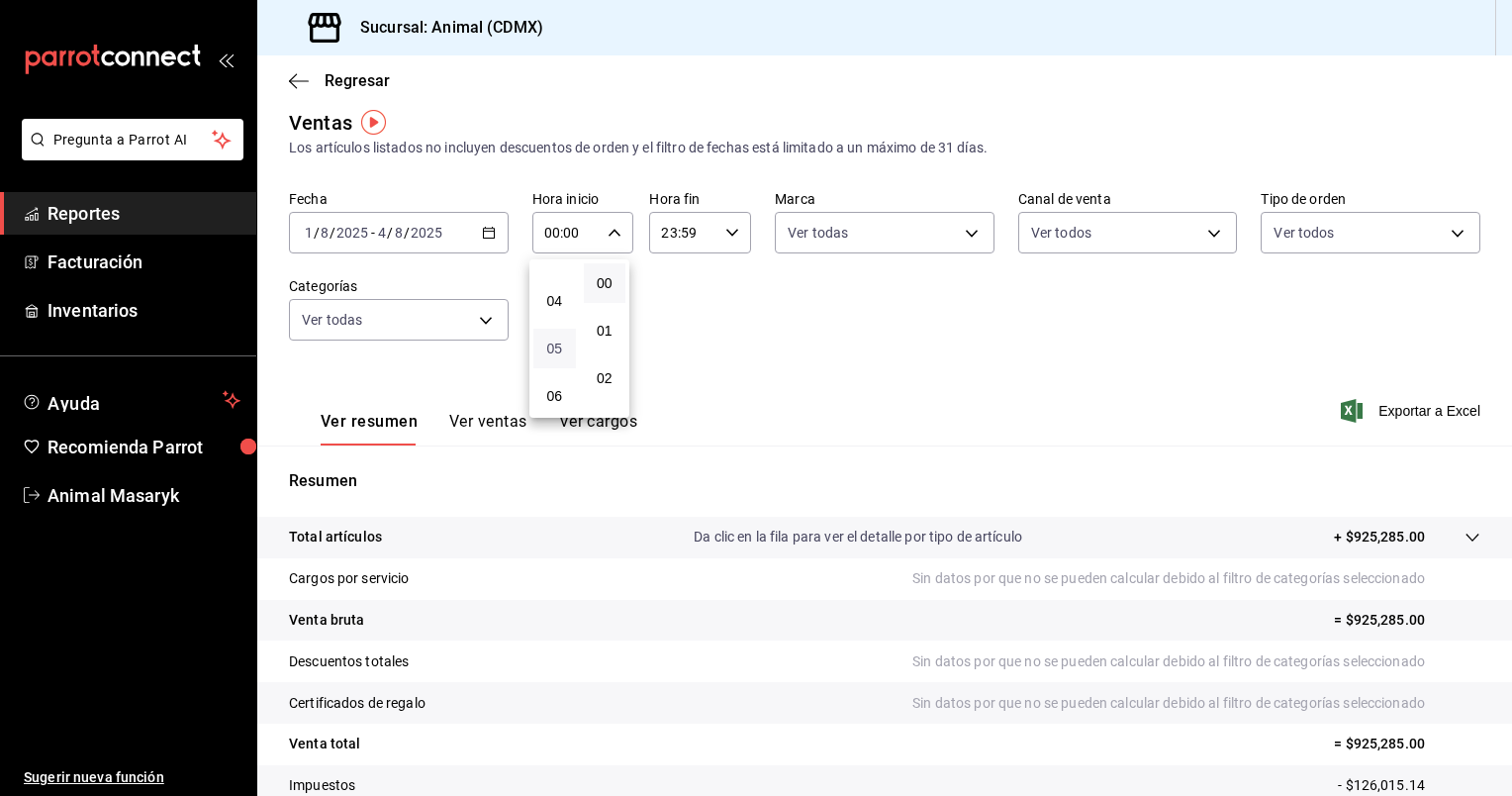 click on "05" at bounding box center [554, 348] 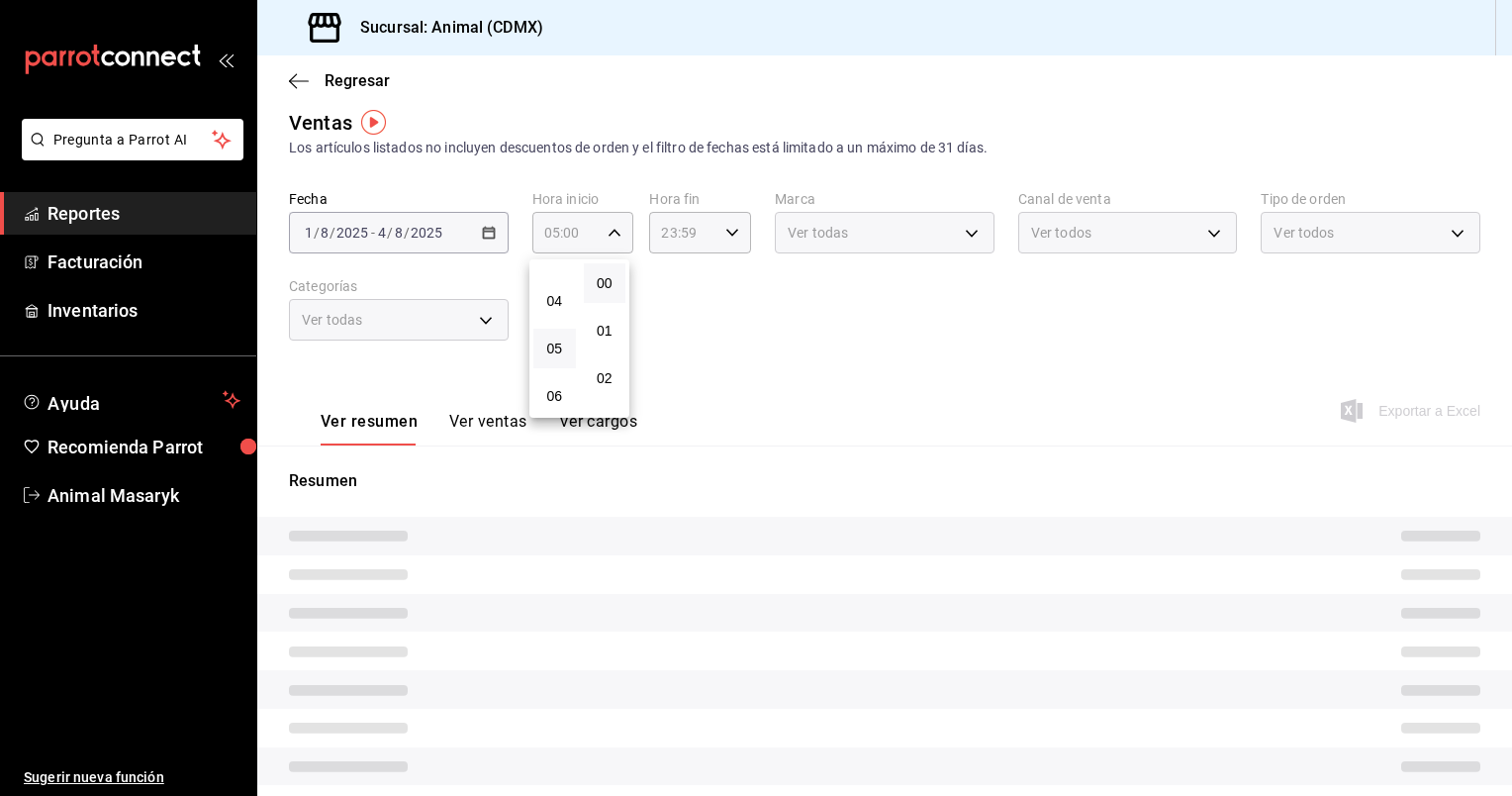 click at bounding box center [756, 398] 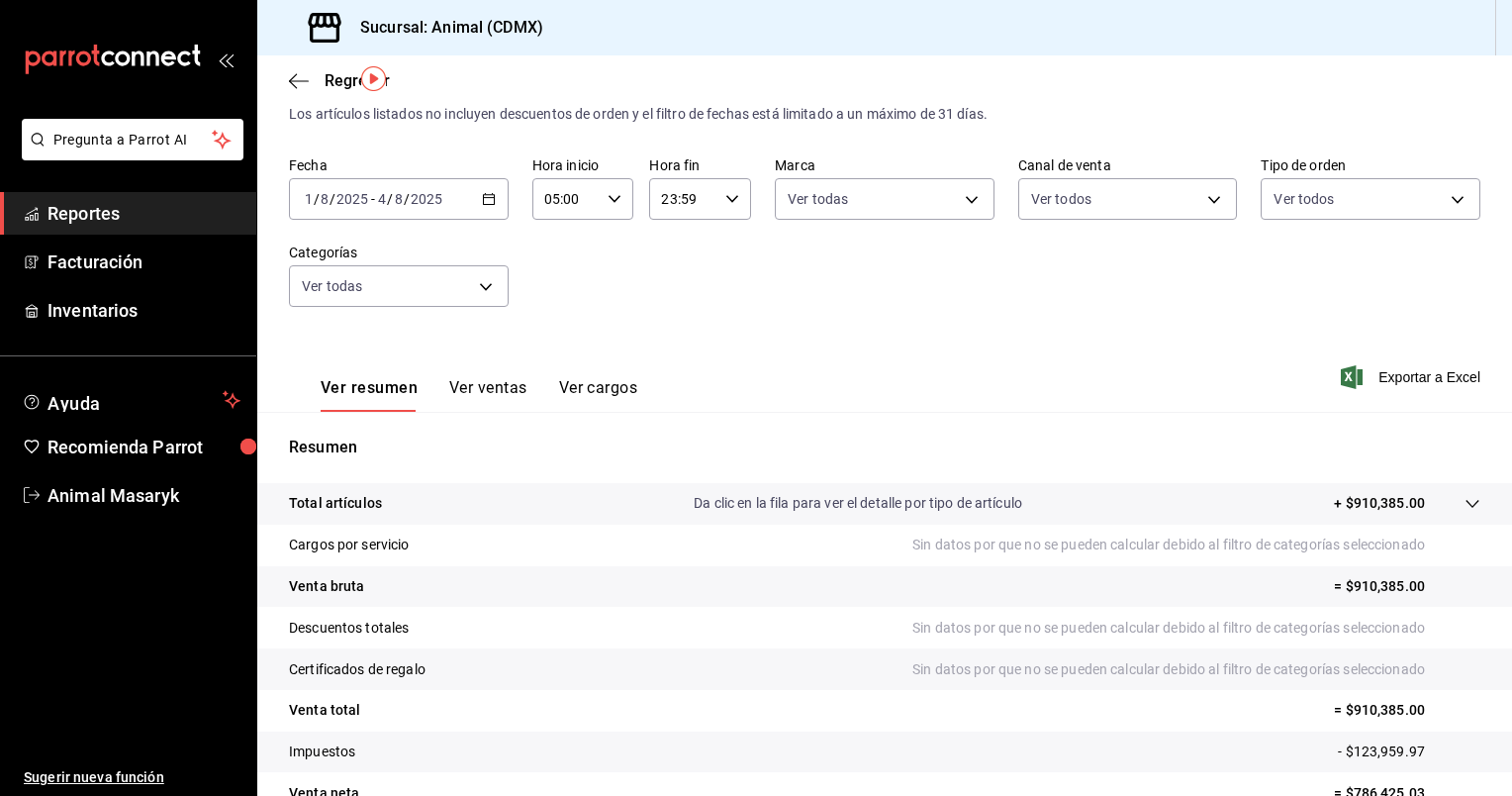 scroll, scrollTop: 39, scrollLeft: 0, axis: vertical 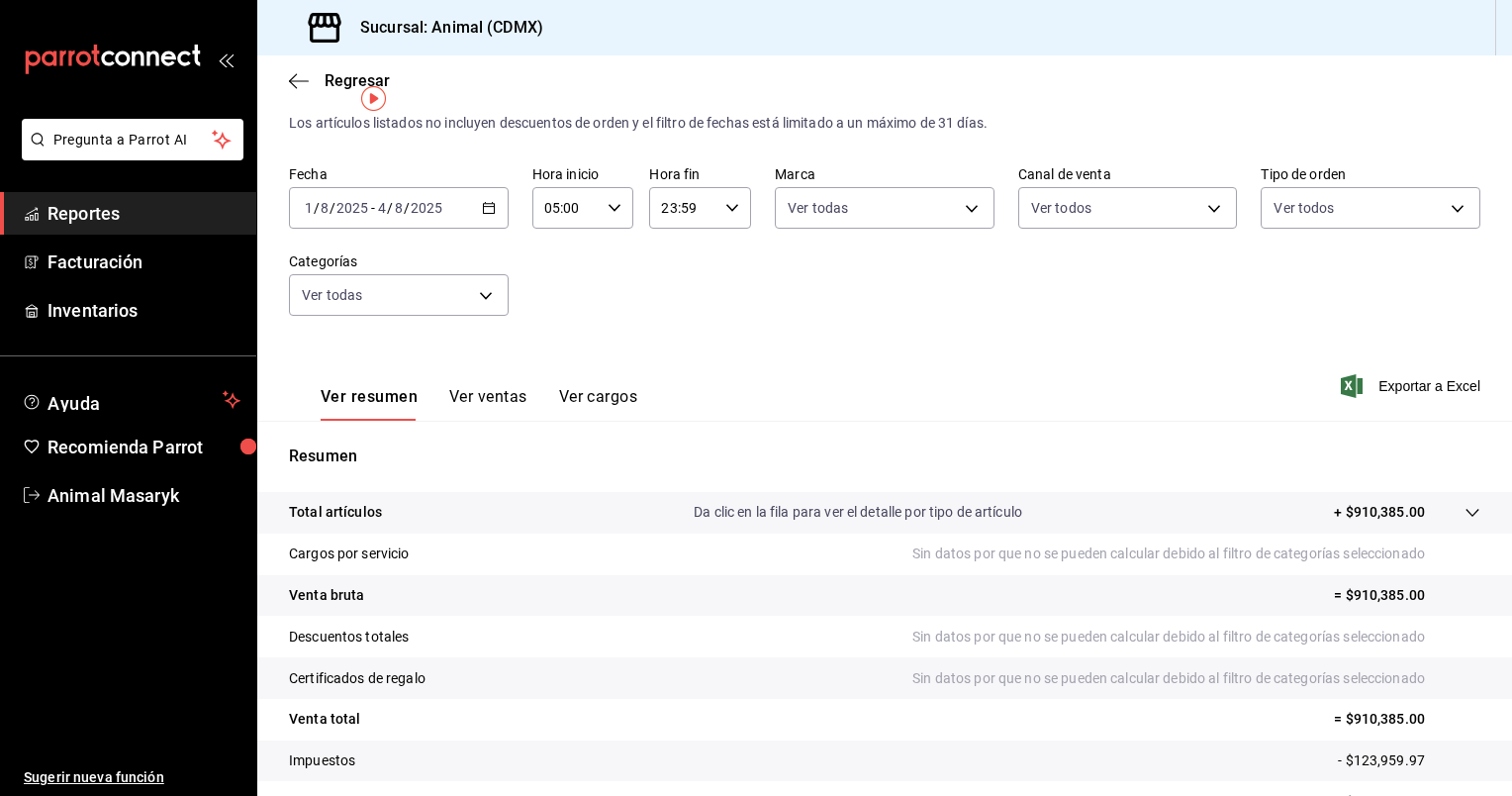 click on "23:59 Hora fin" at bounding box center (700, 208) 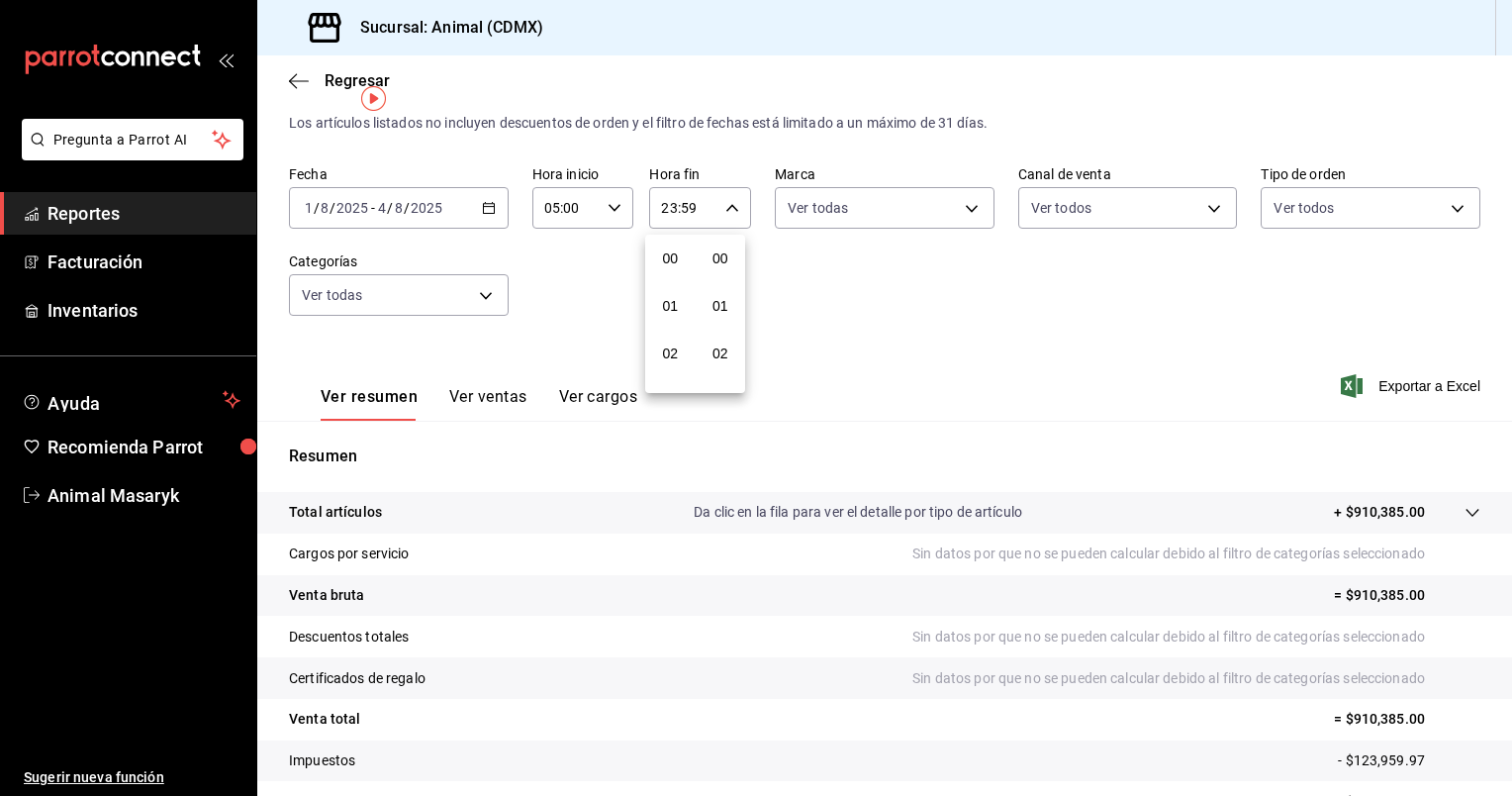 scroll, scrollTop: 1001, scrollLeft: 0, axis: vertical 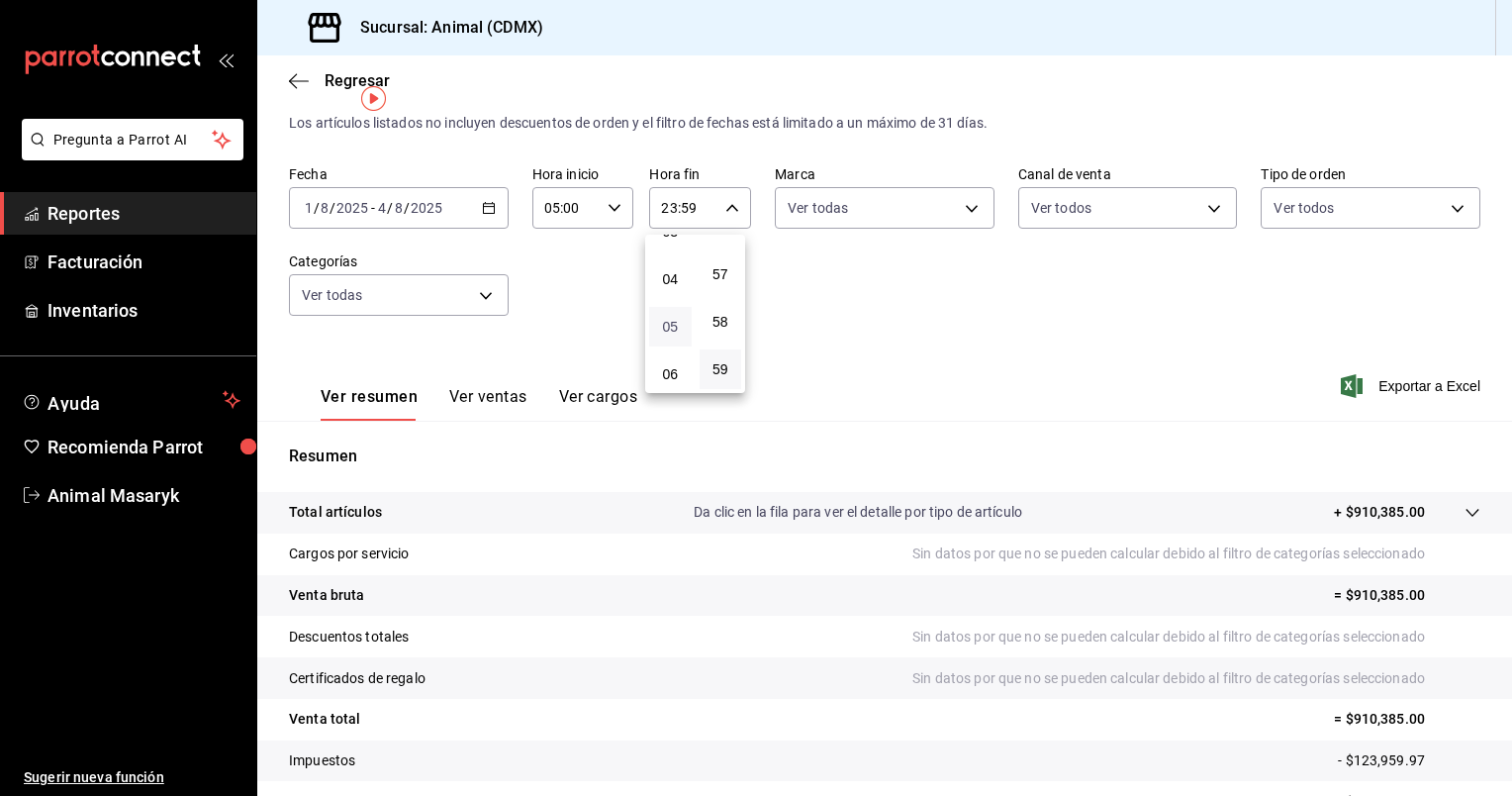 click on "05" at bounding box center (670, 327) 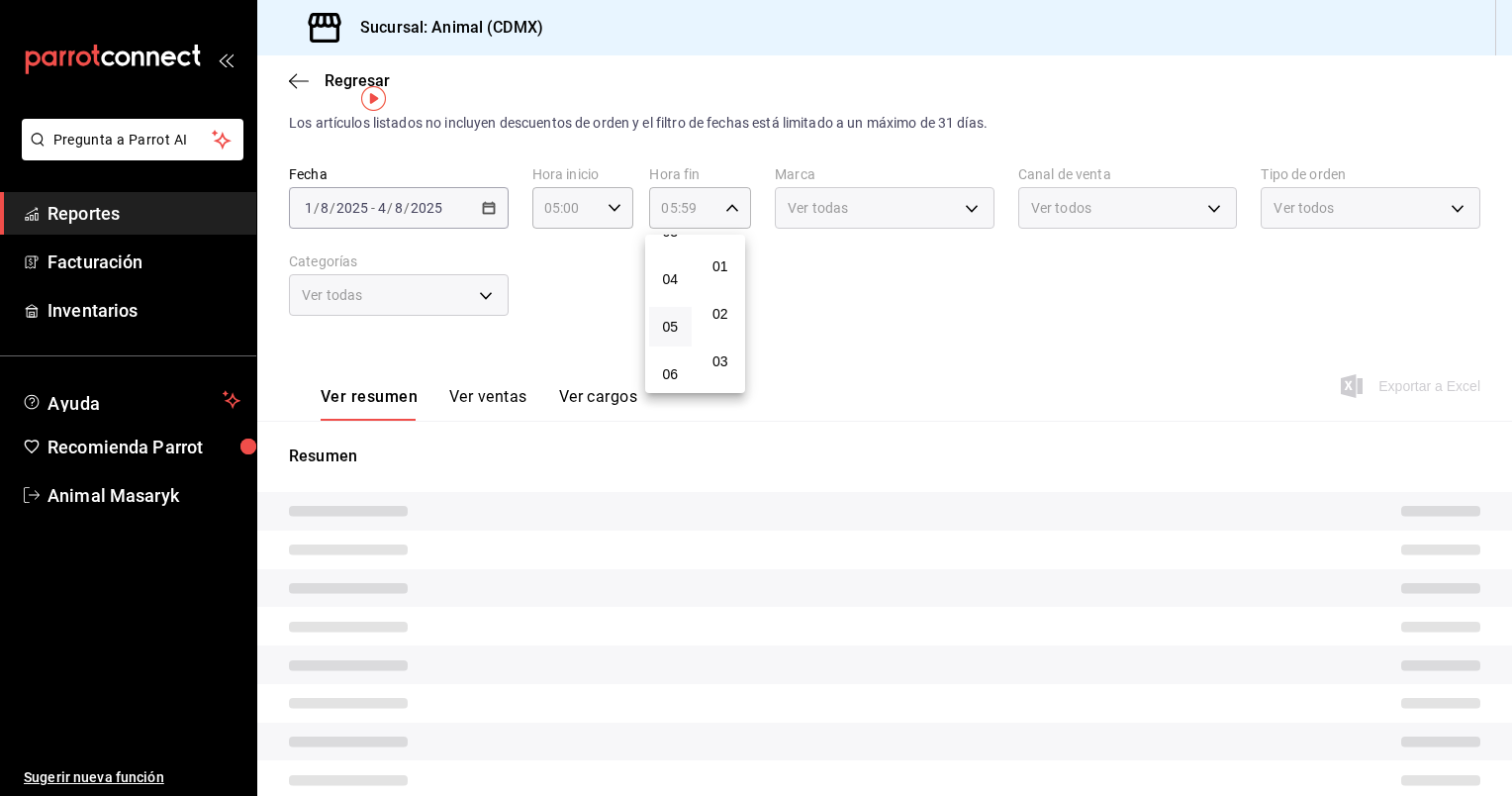 scroll, scrollTop: 0, scrollLeft: 0, axis: both 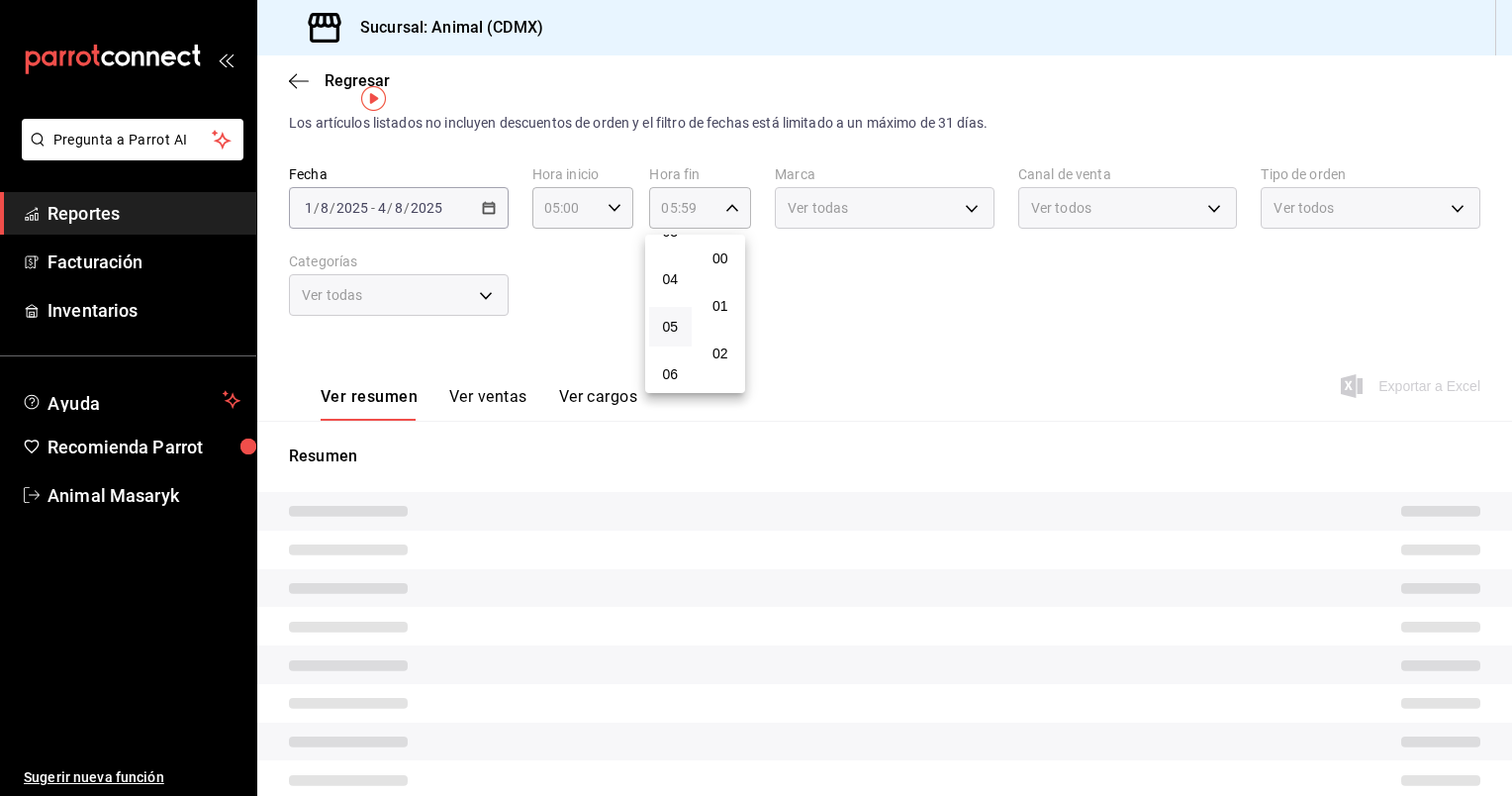 click at bounding box center (756, 398) 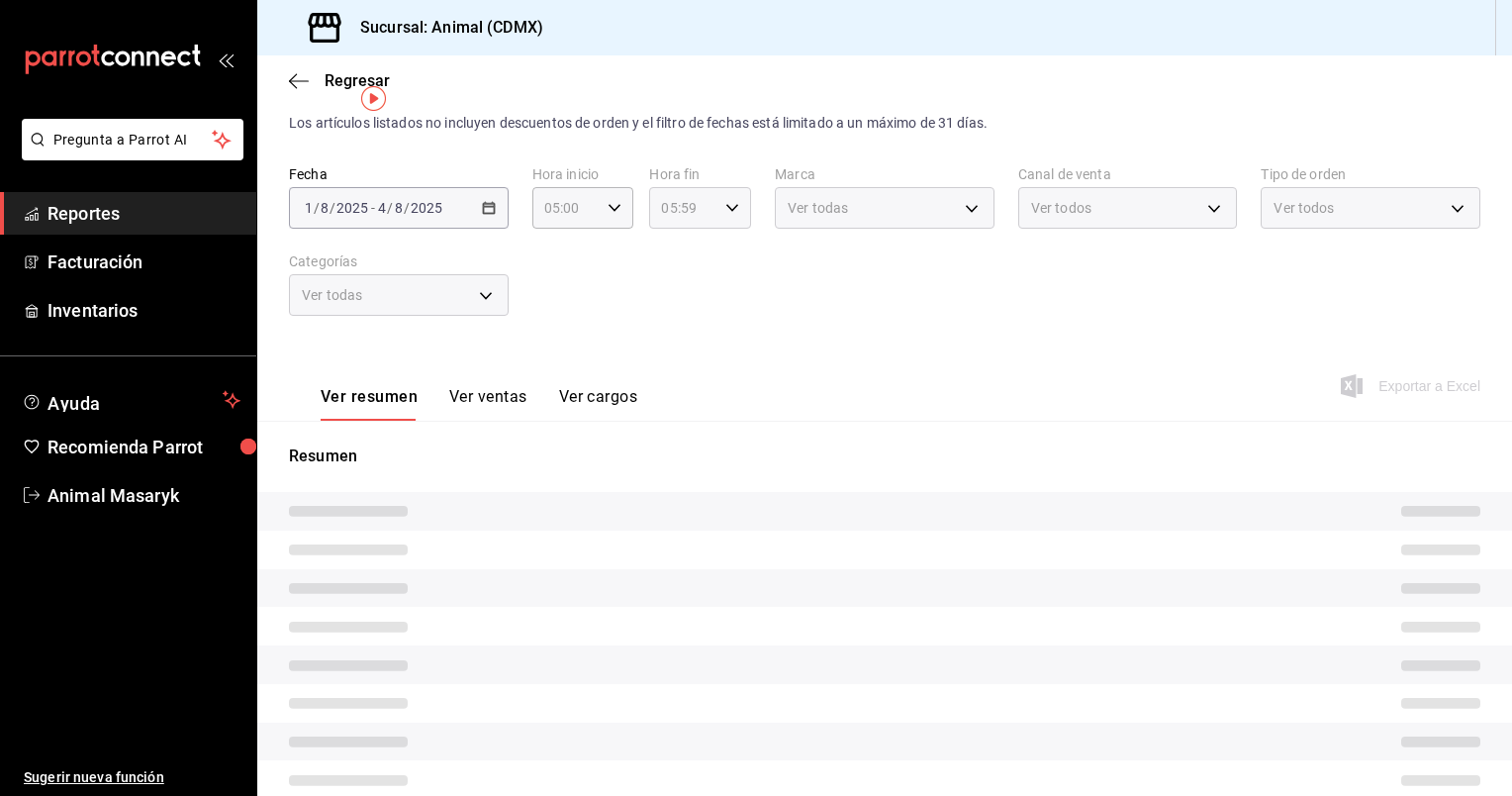 click 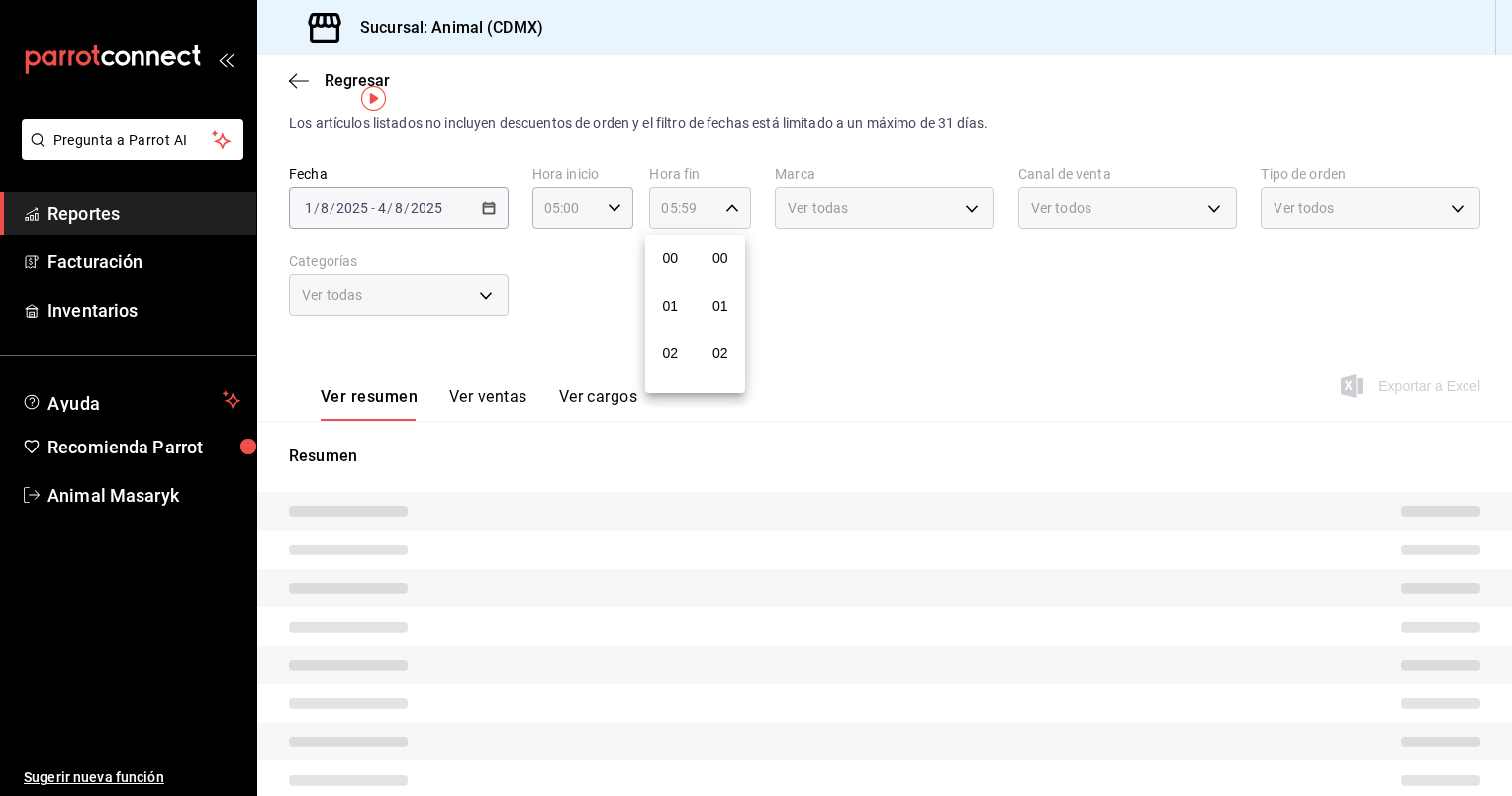 scroll, scrollTop: 242, scrollLeft: 0, axis: vertical 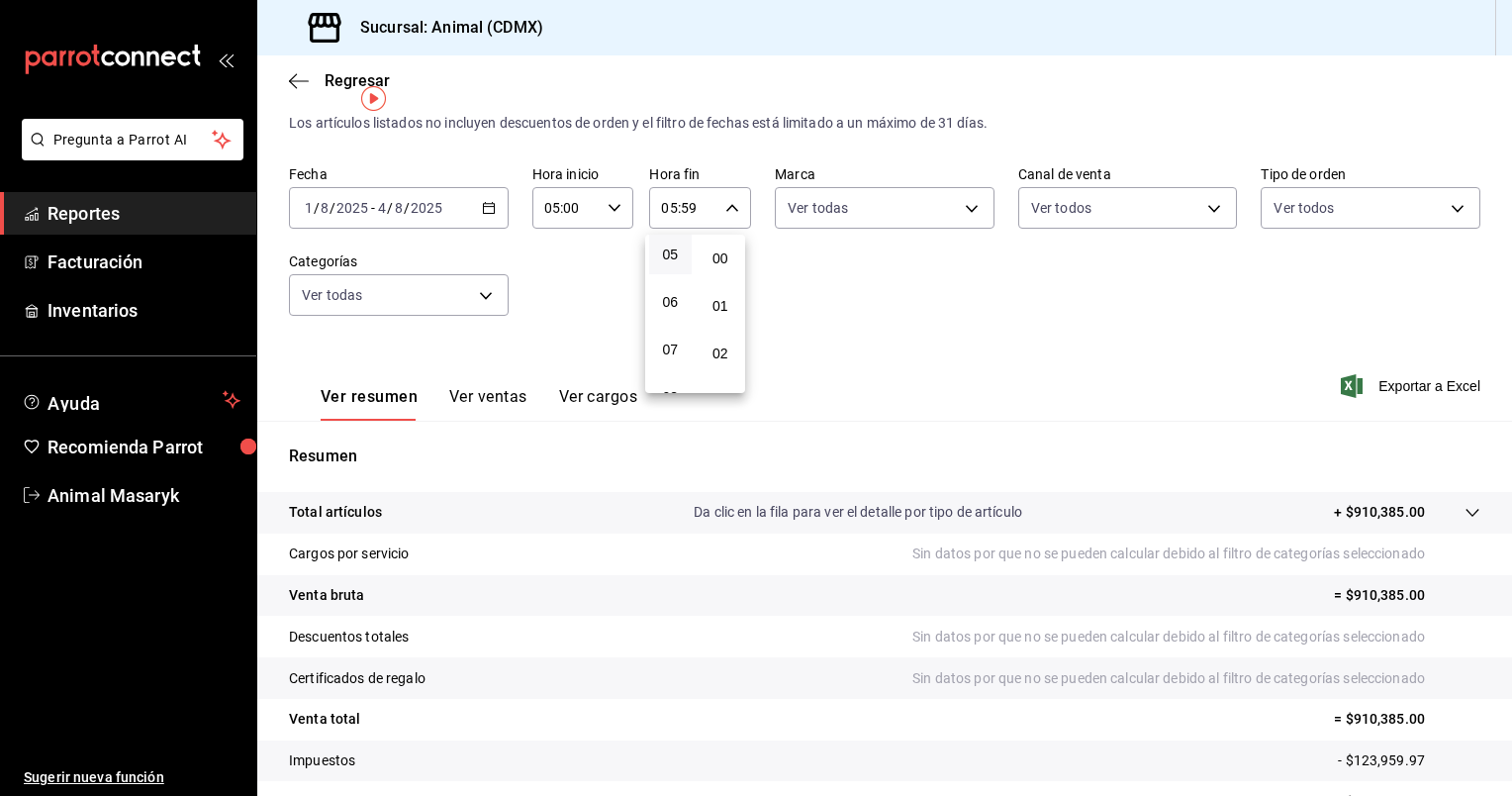 click on "00" at bounding box center [720, 258] 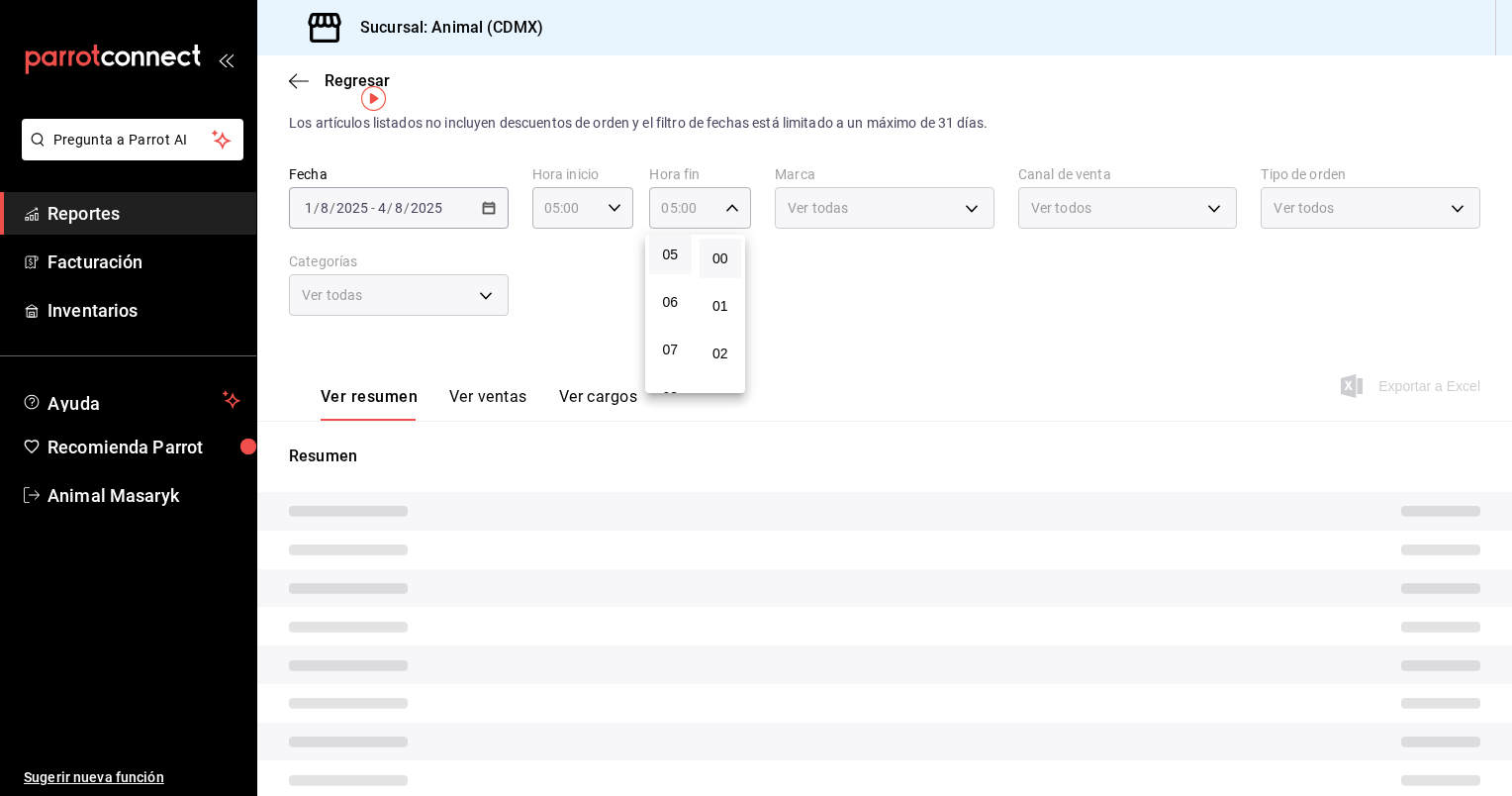 click at bounding box center (756, 398) 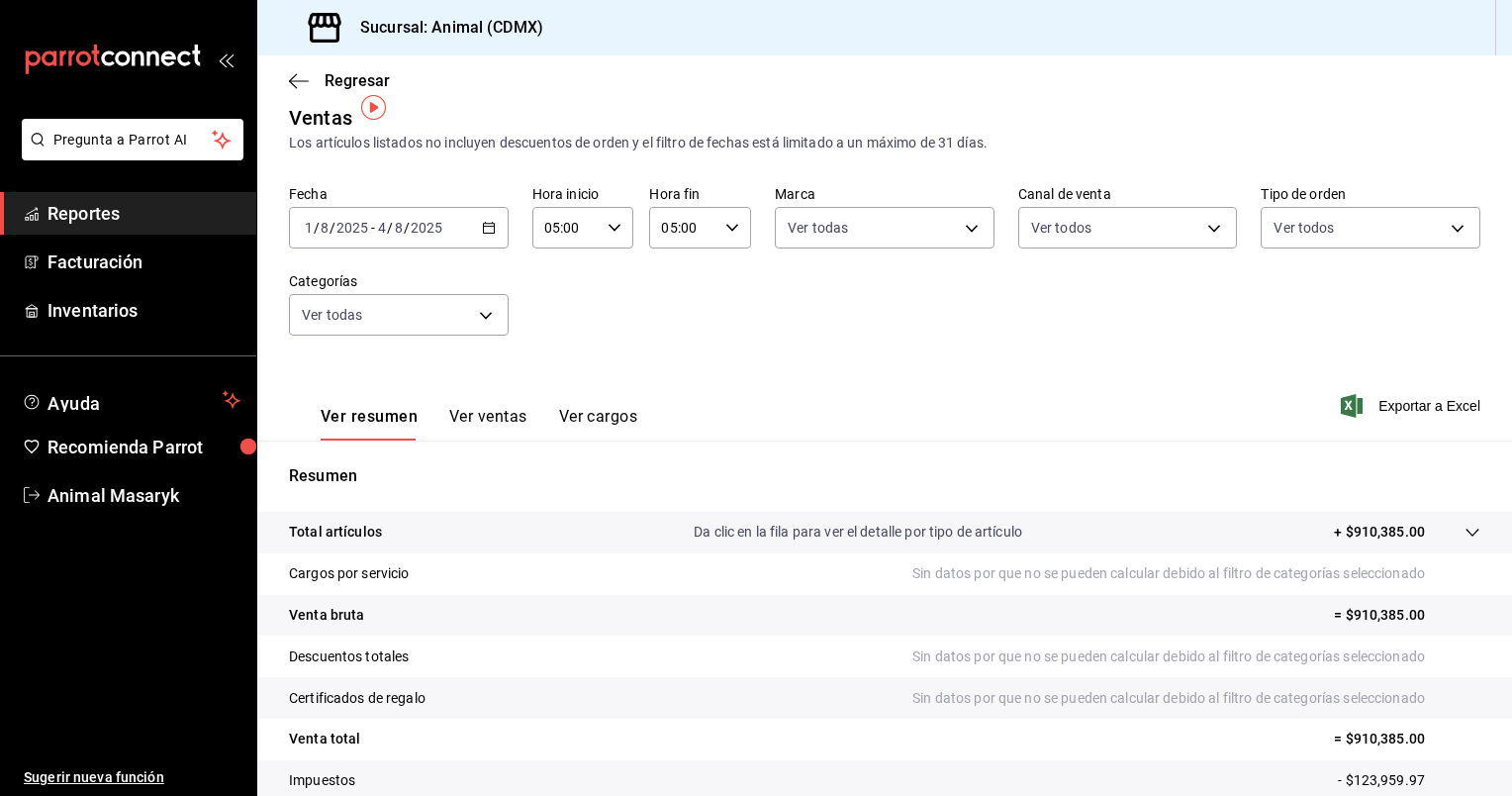scroll, scrollTop: 14, scrollLeft: 0, axis: vertical 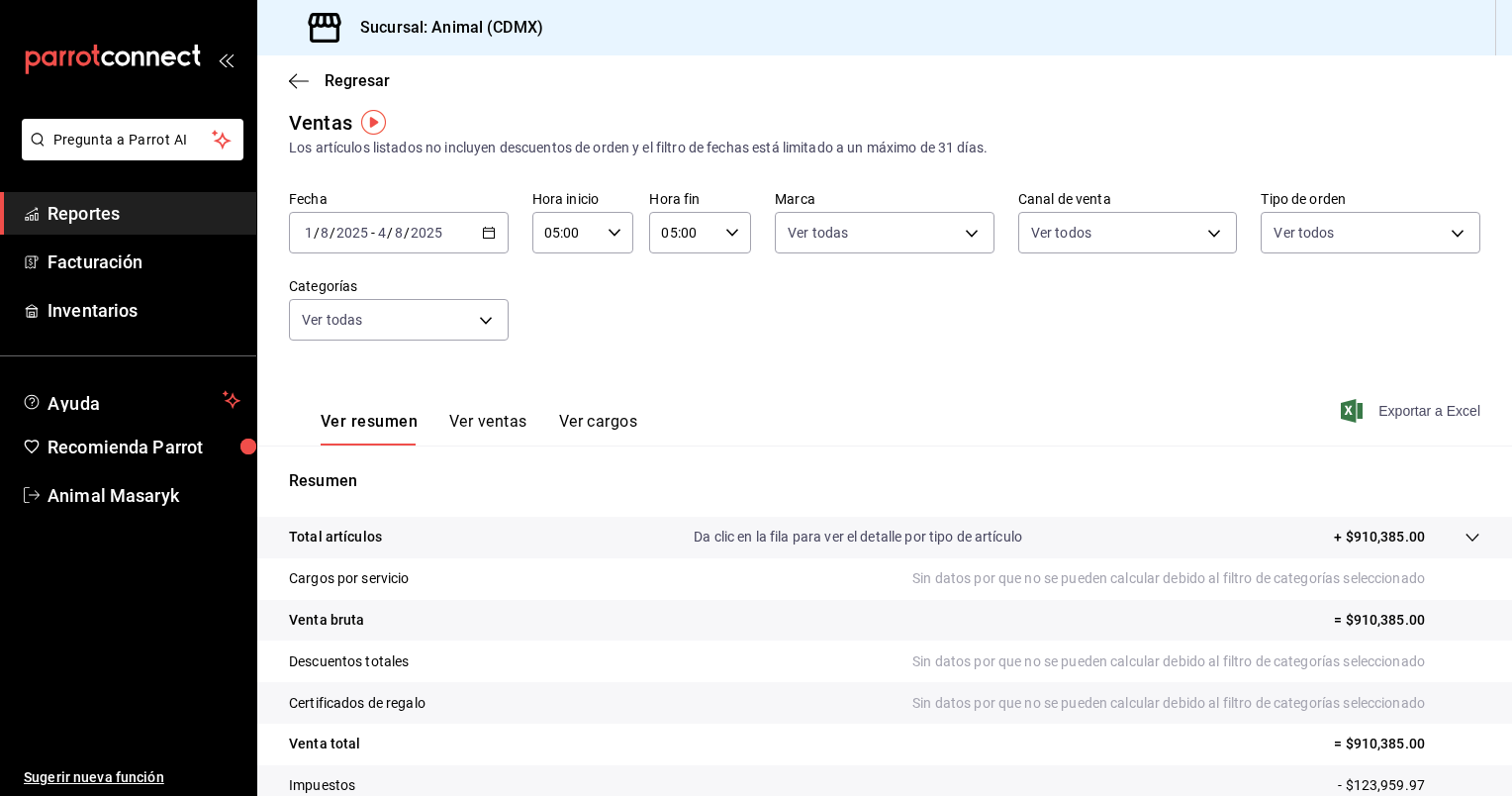 click on "Exportar a Excel" at bounding box center (1412, 411) 